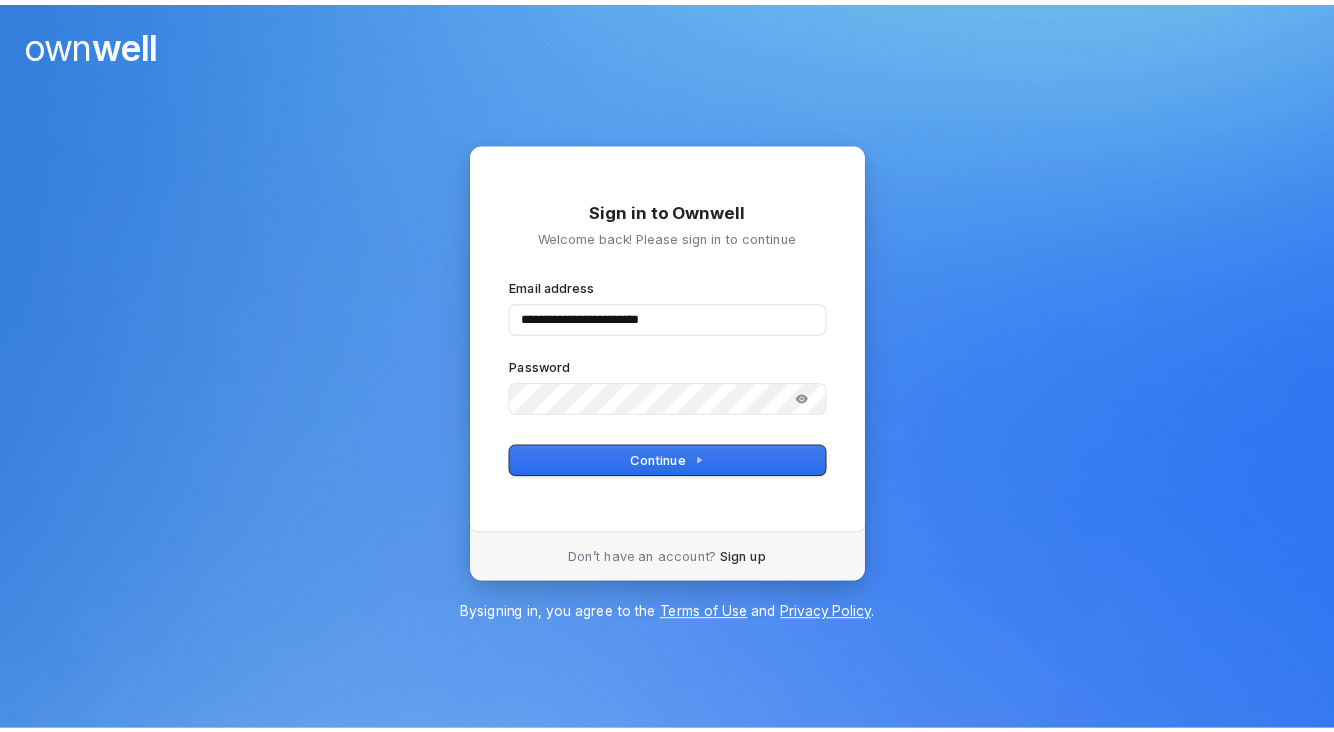 scroll, scrollTop: 0, scrollLeft: 0, axis: both 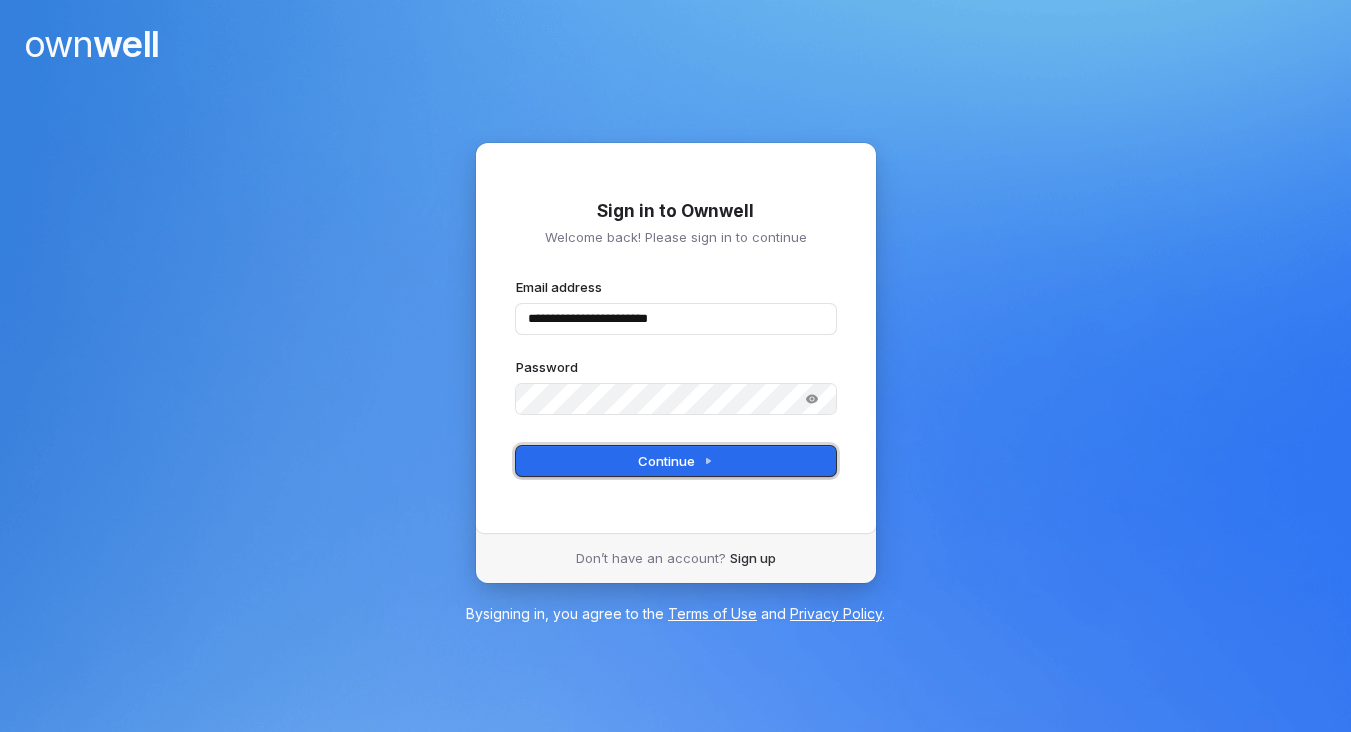 click on "Continue" at bounding box center (676, 461) 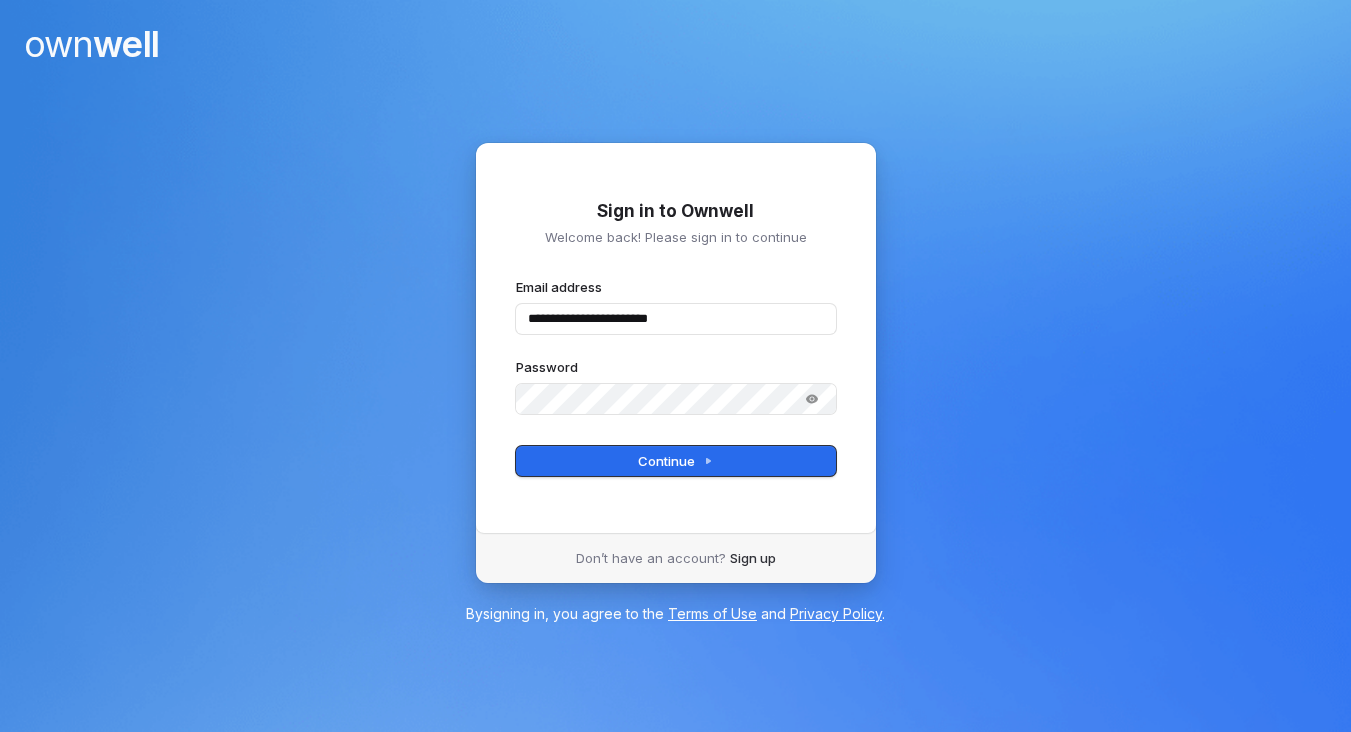 type on "**********" 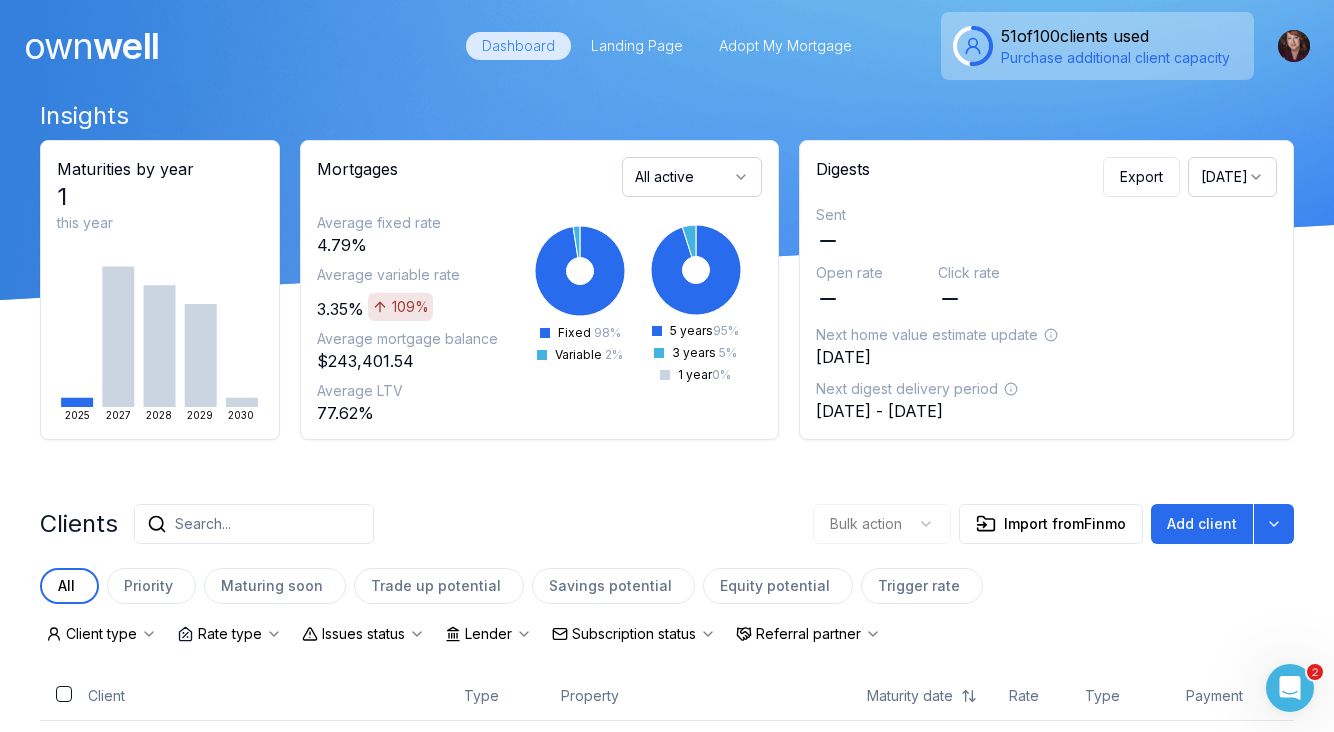 scroll, scrollTop: 0, scrollLeft: 0, axis: both 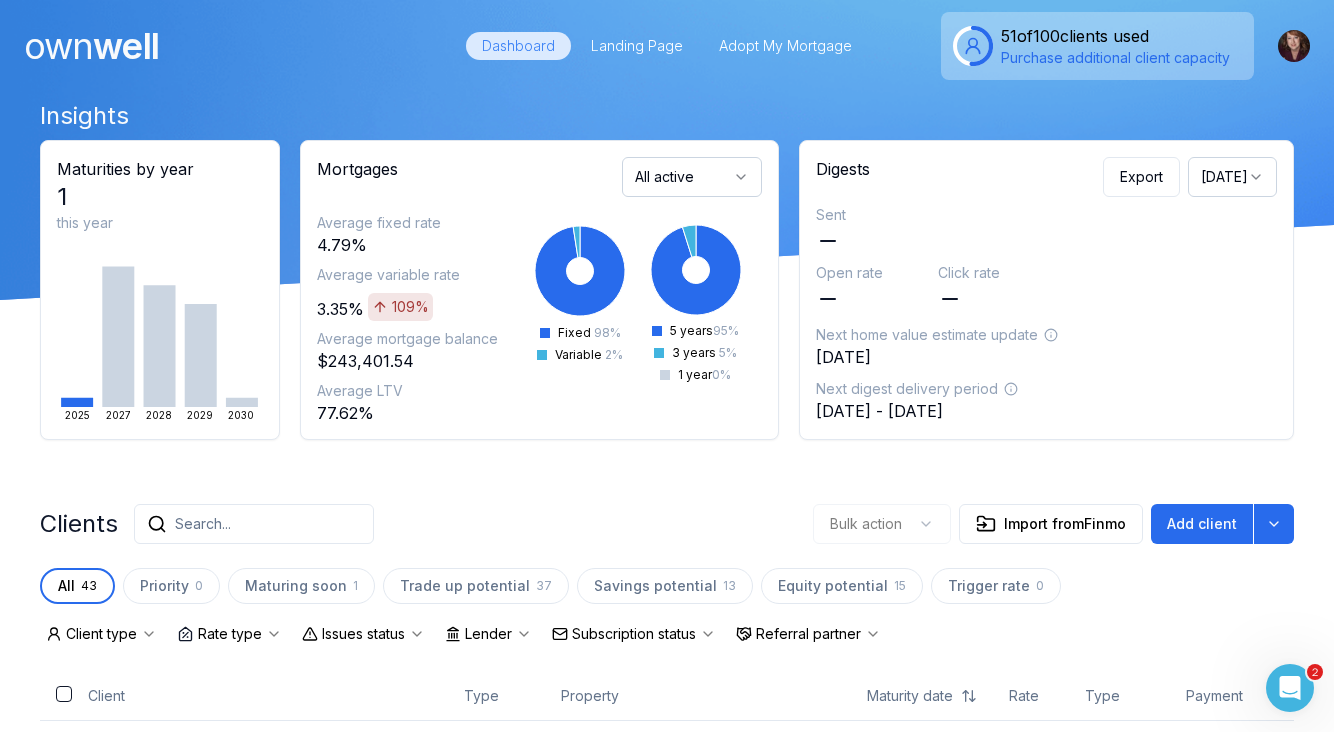 click 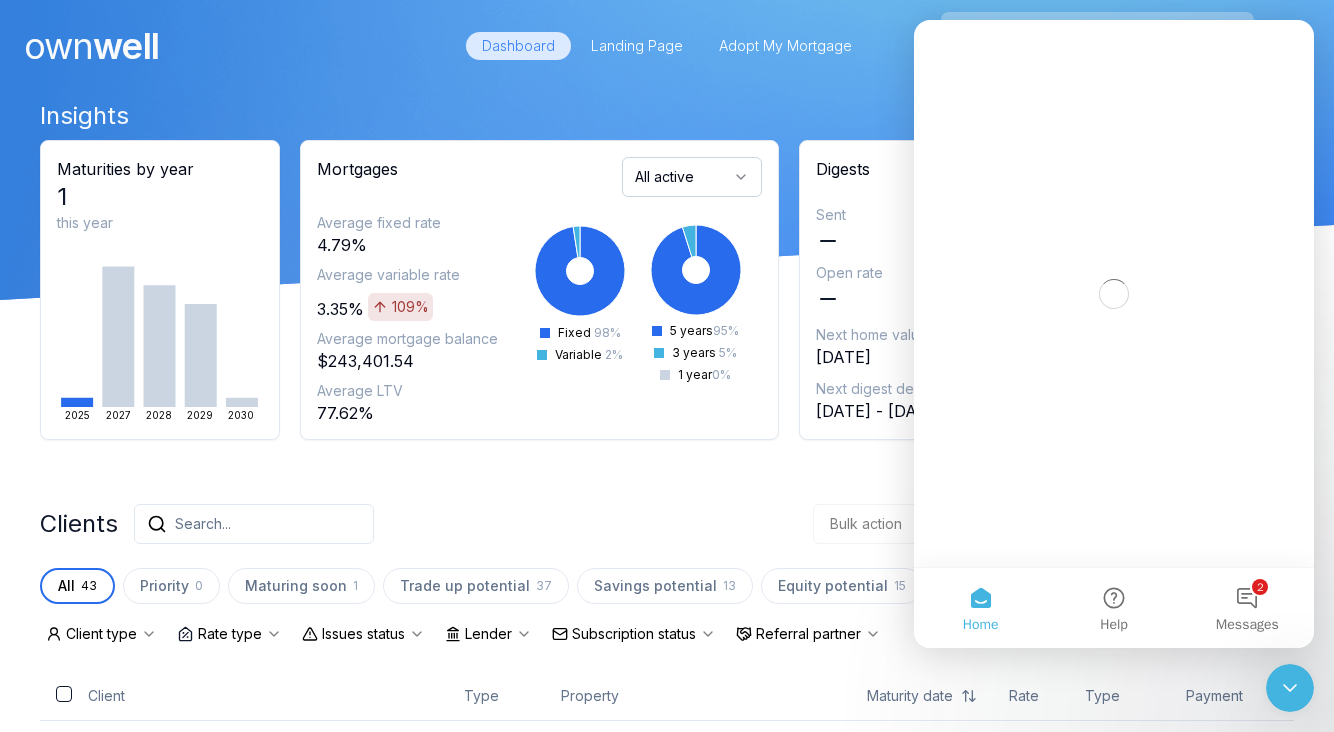scroll, scrollTop: 0, scrollLeft: 0, axis: both 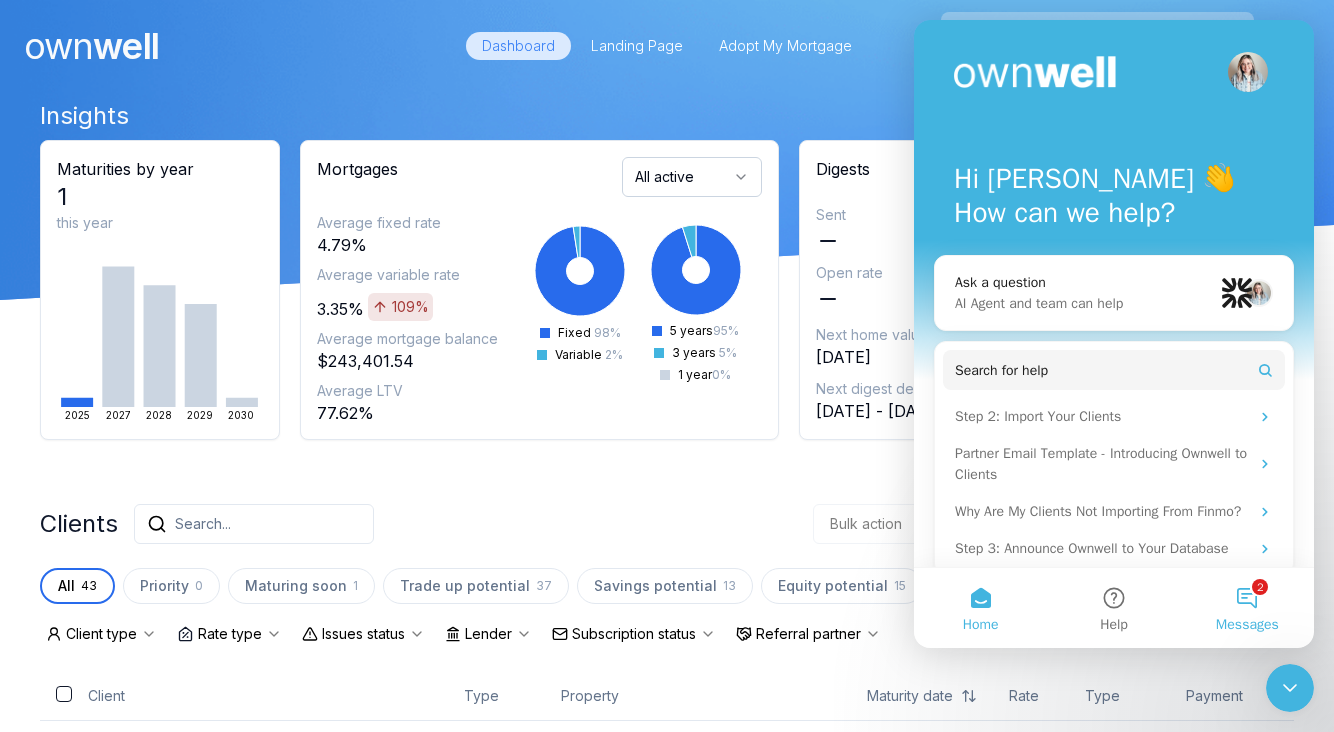 click on "2 Messages" at bounding box center (1247, 608) 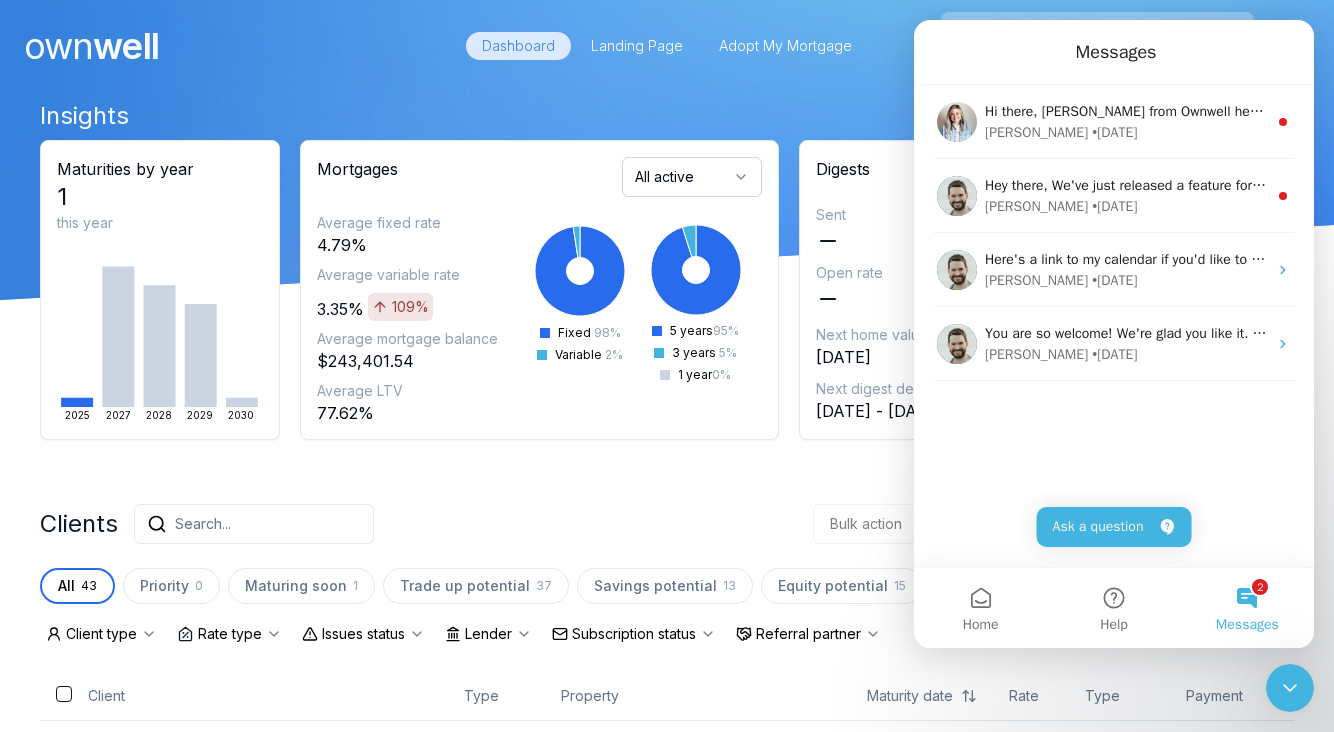 click on "Clients Search... Bulk action   Import from  Finmo Add client" at bounding box center (667, 524) 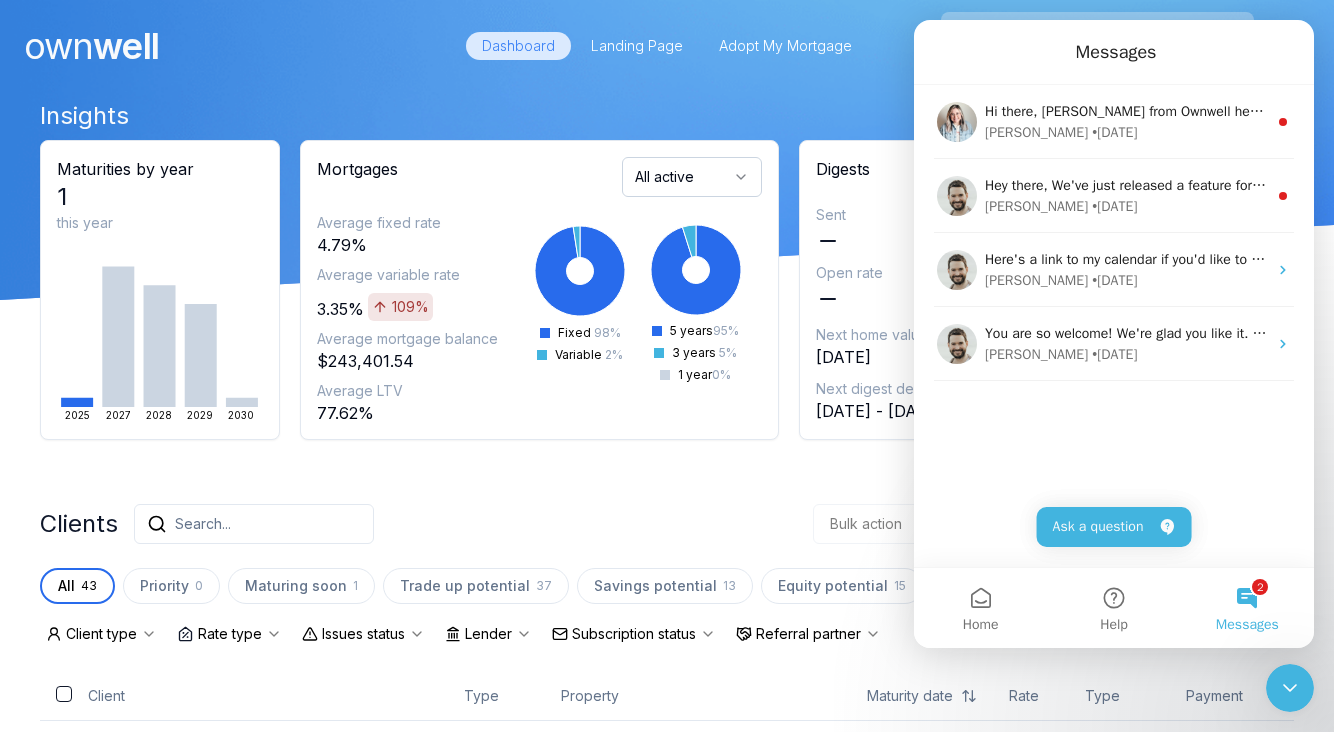 click on "2 Messages" at bounding box center (1247, 608) 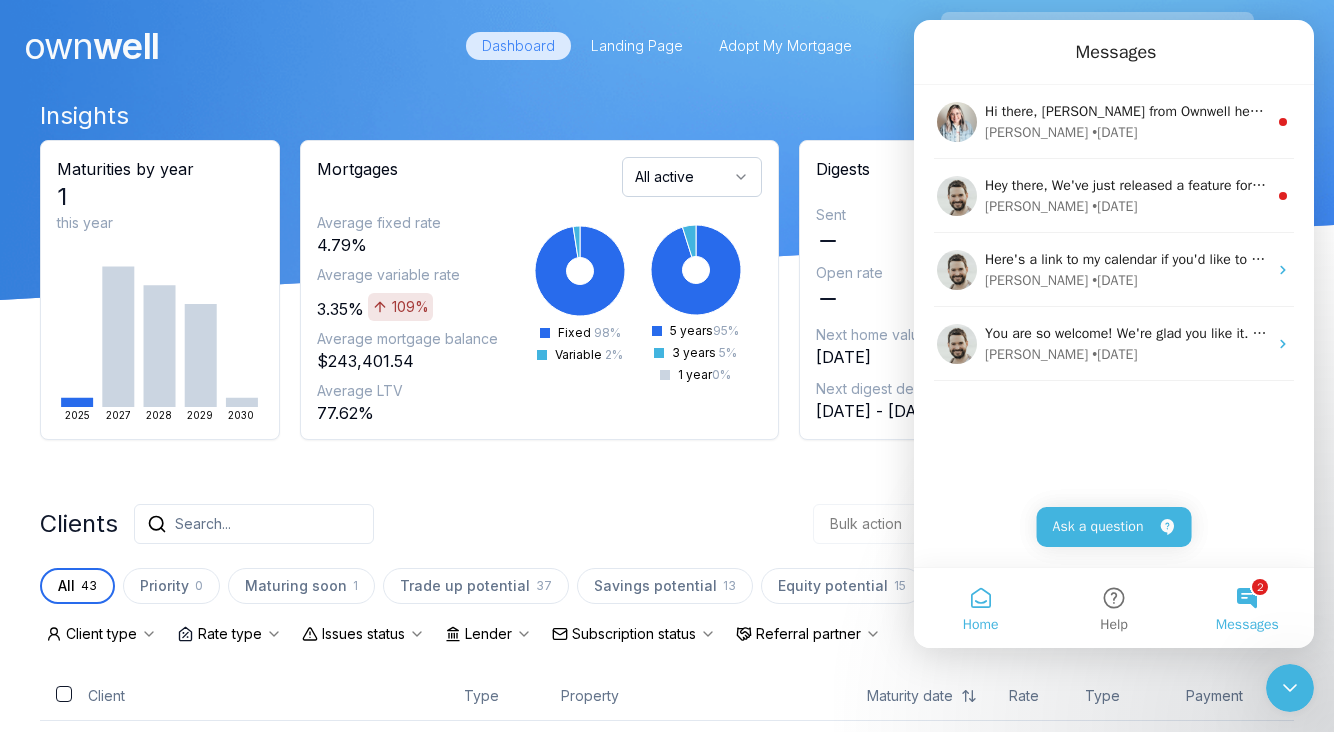 click on "Home" at bounding box center (980, 608) 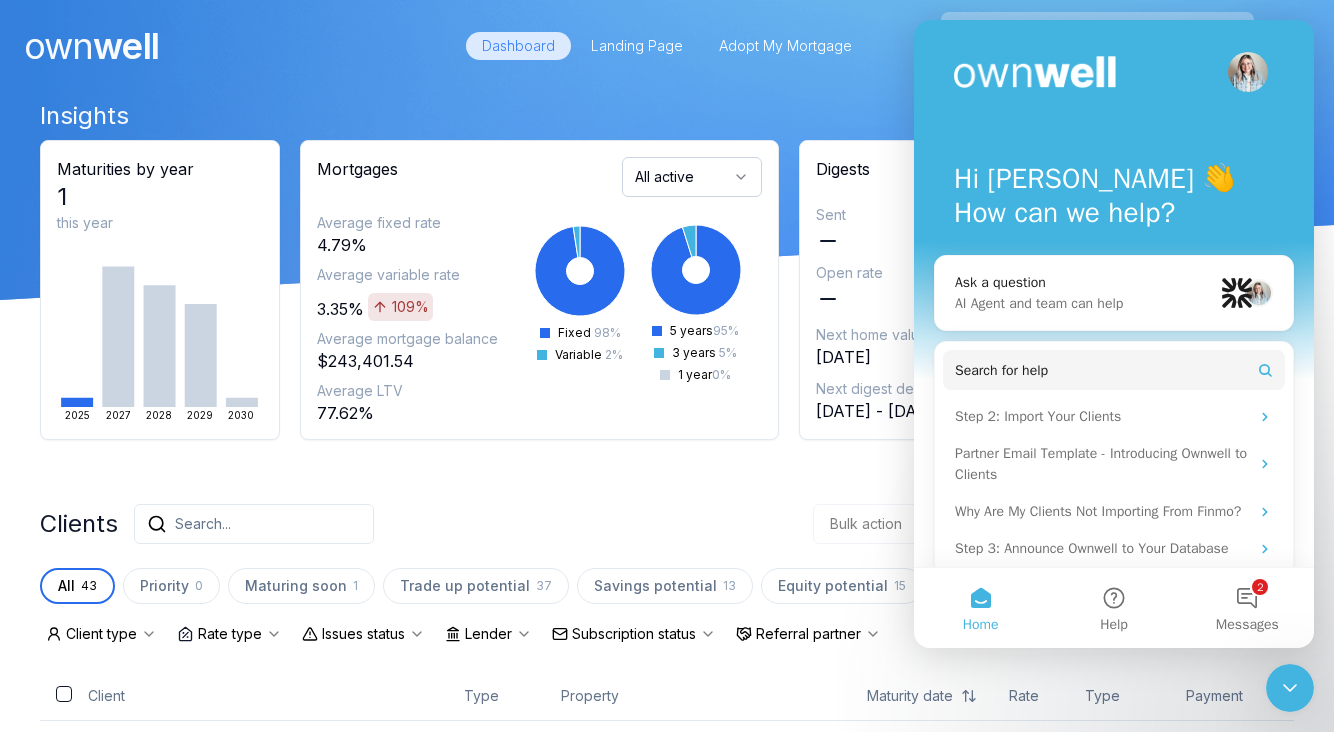 drag, startPoint x: 1294, startPoint y: 693, endPoint x: 2512, endPoint y: 1339, distance: 1378.7096 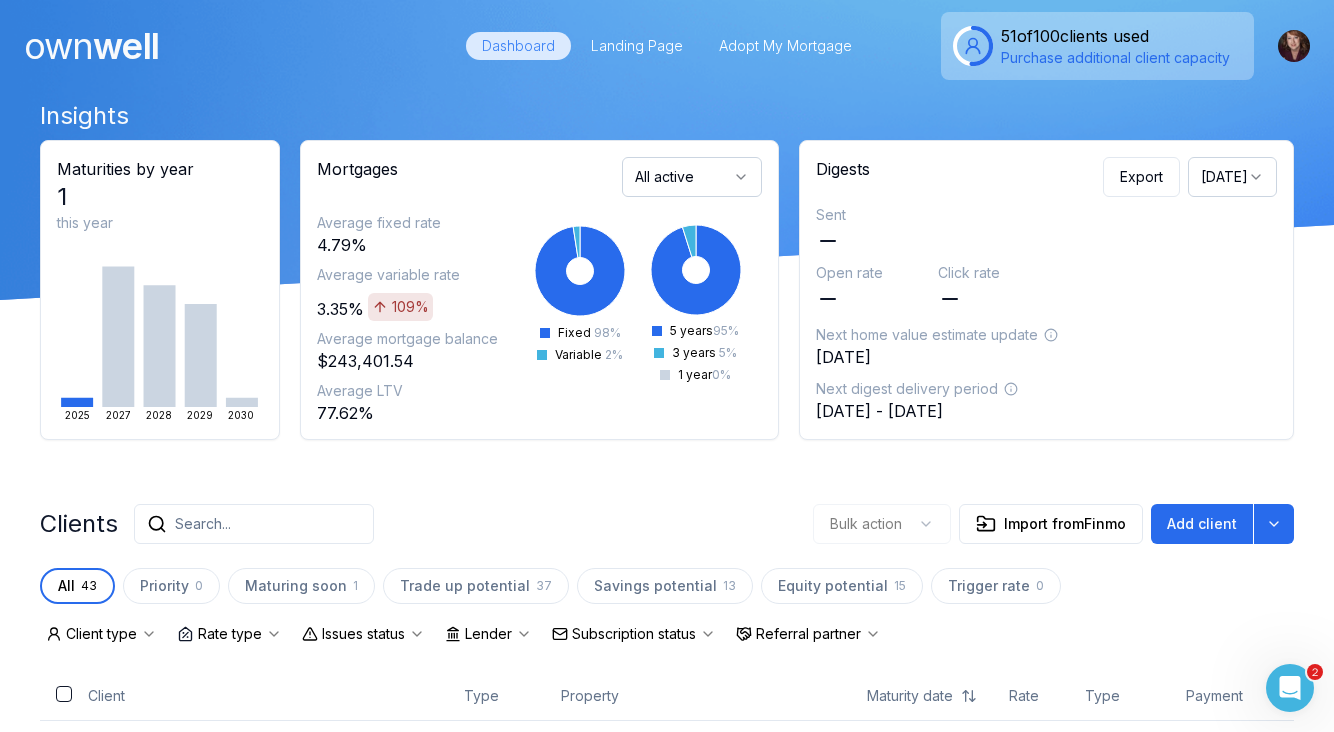 scroll, scrollTop: 0, scrollLeft: 0, axis: both 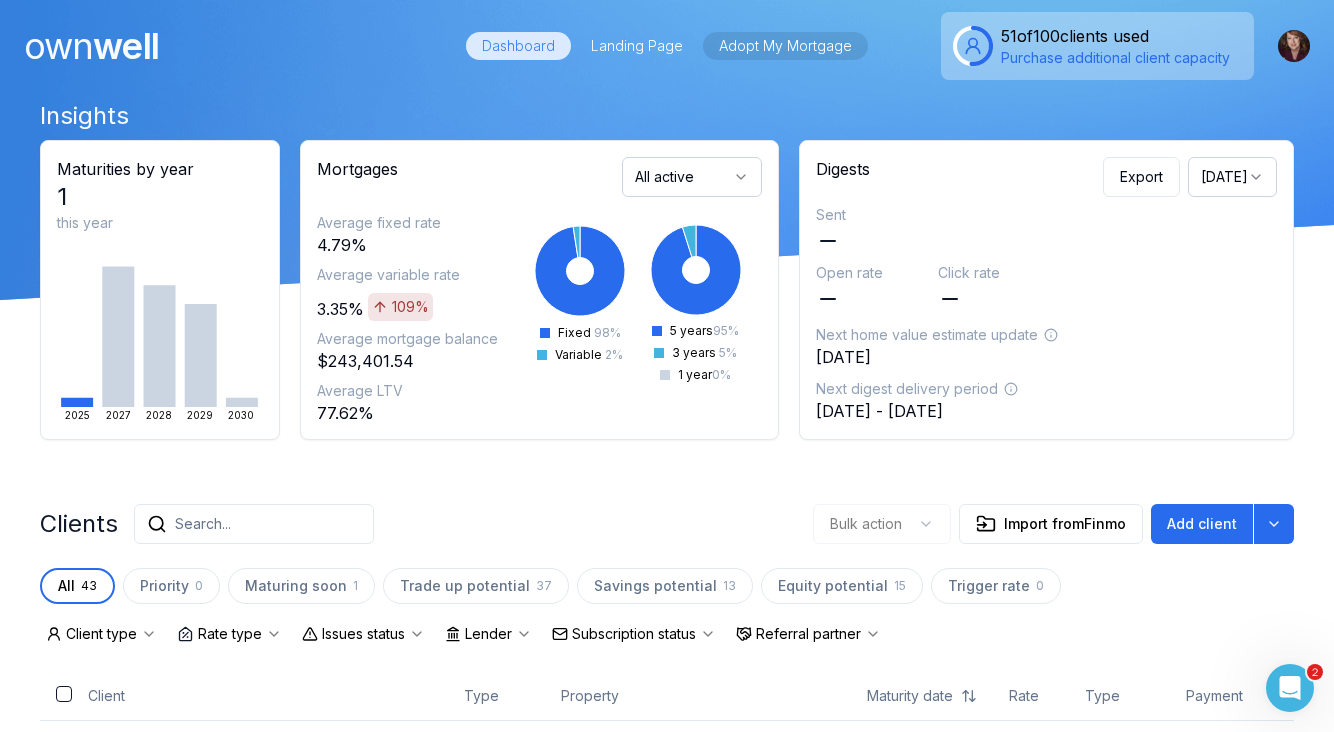 click on "Adopt My Mortgage" at bounding box center [785, 46] 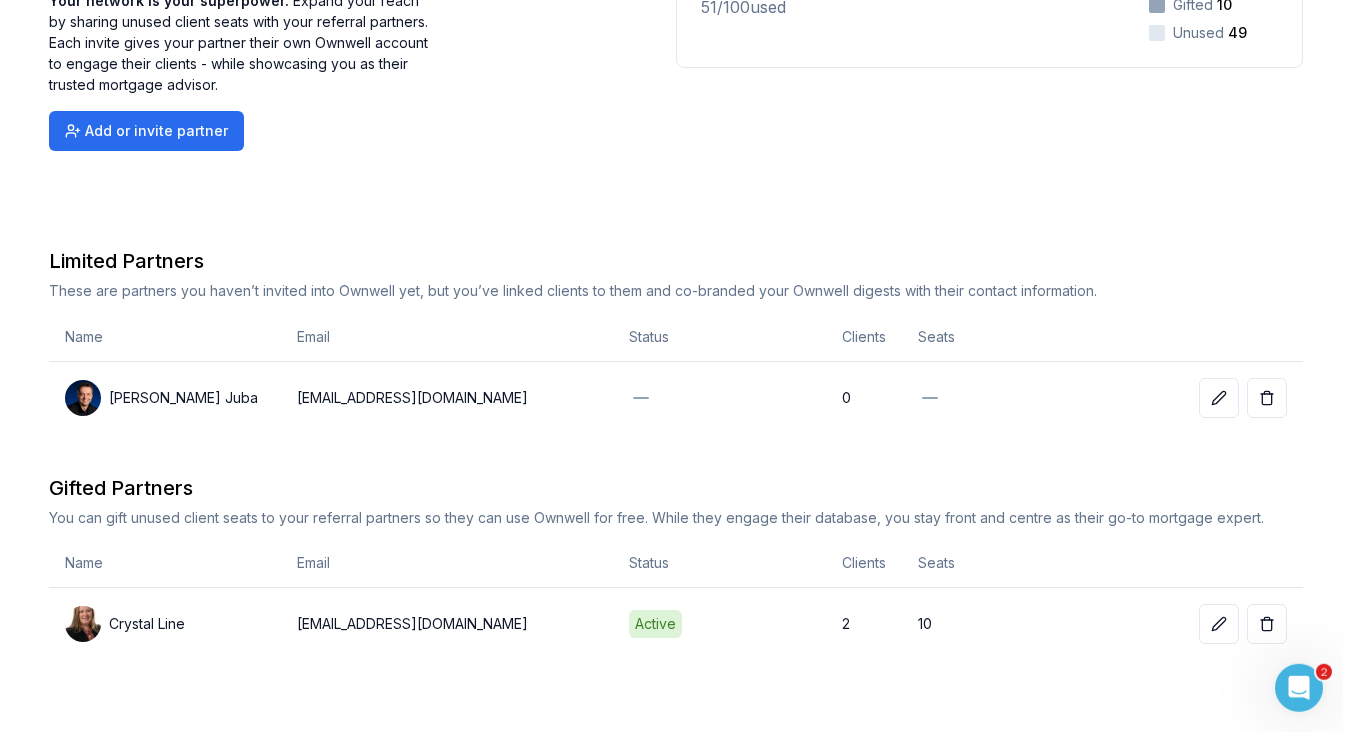 scroll, scrollTop: 222, scrollLeft: 0, axis: vertical 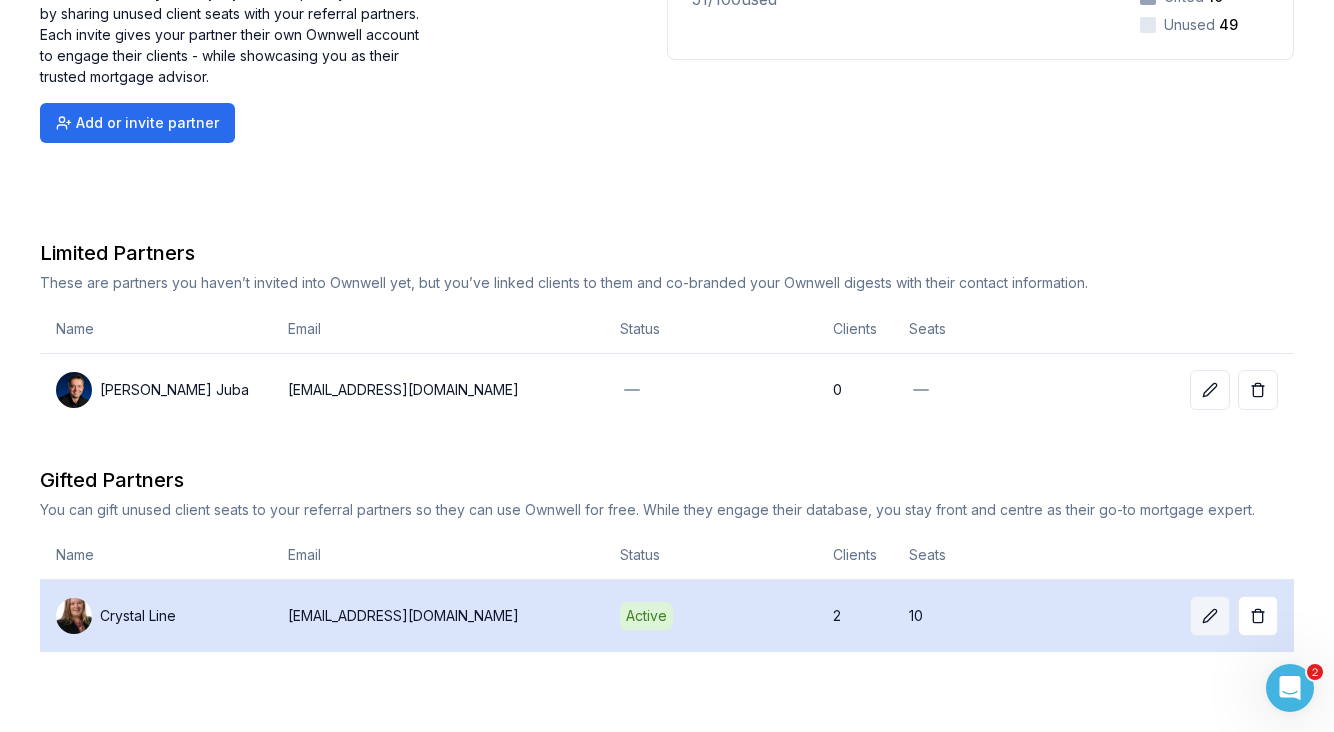 click 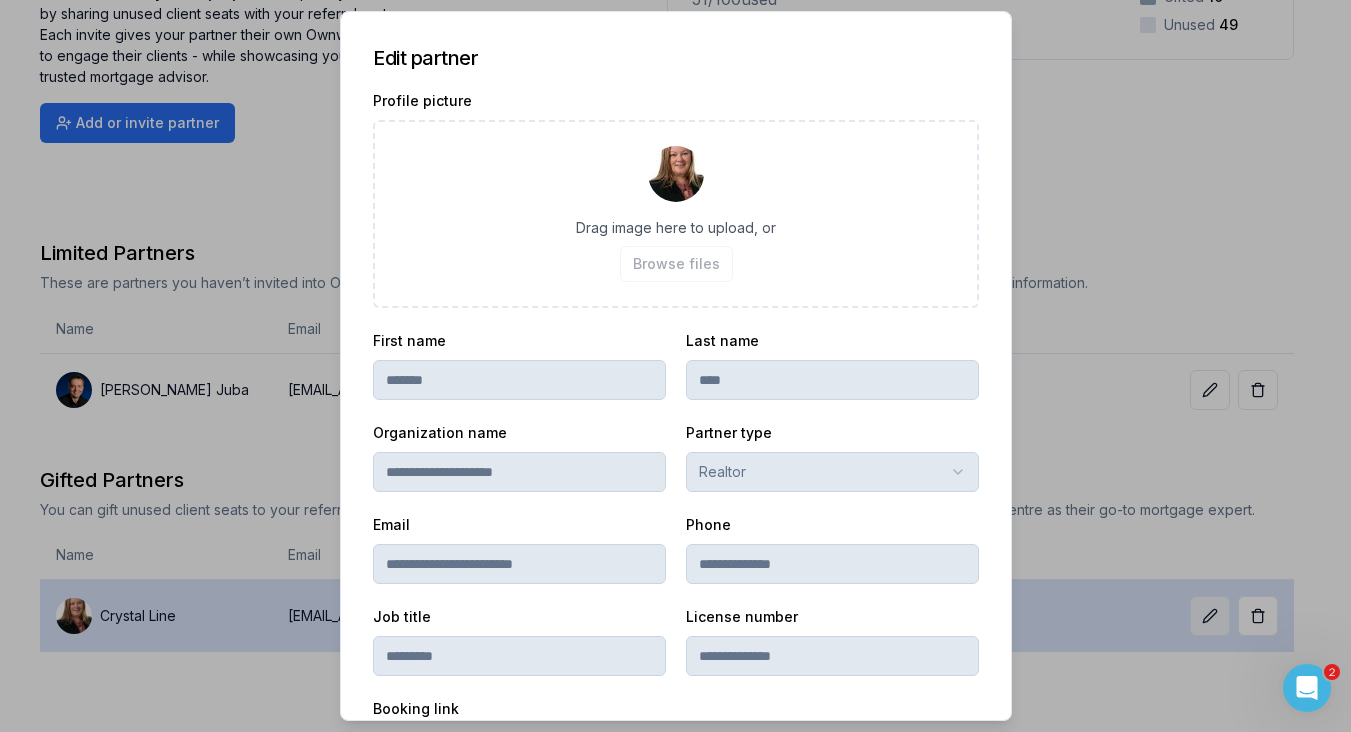 scroll, scrollTop: 440, scrollLeft: 0, axis: vertical 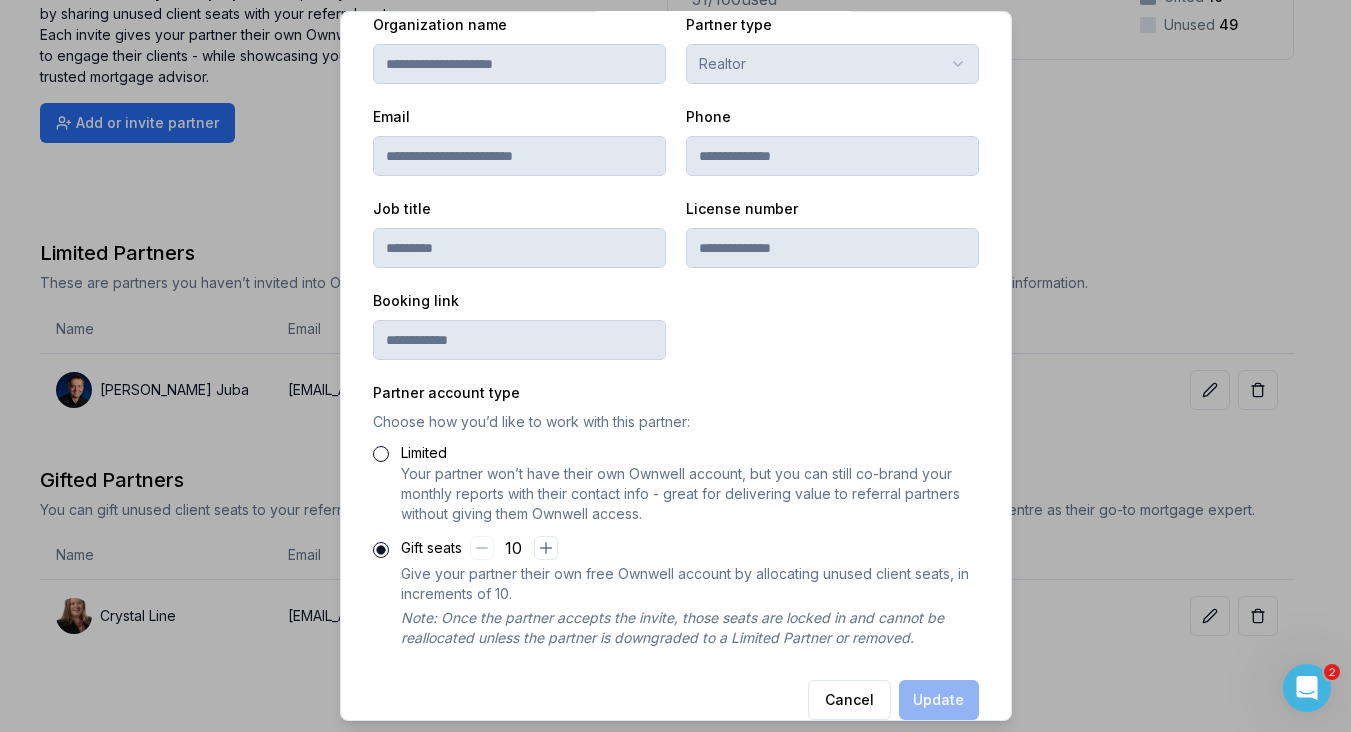 click on "Cancel" at bounding box center (849, 700) 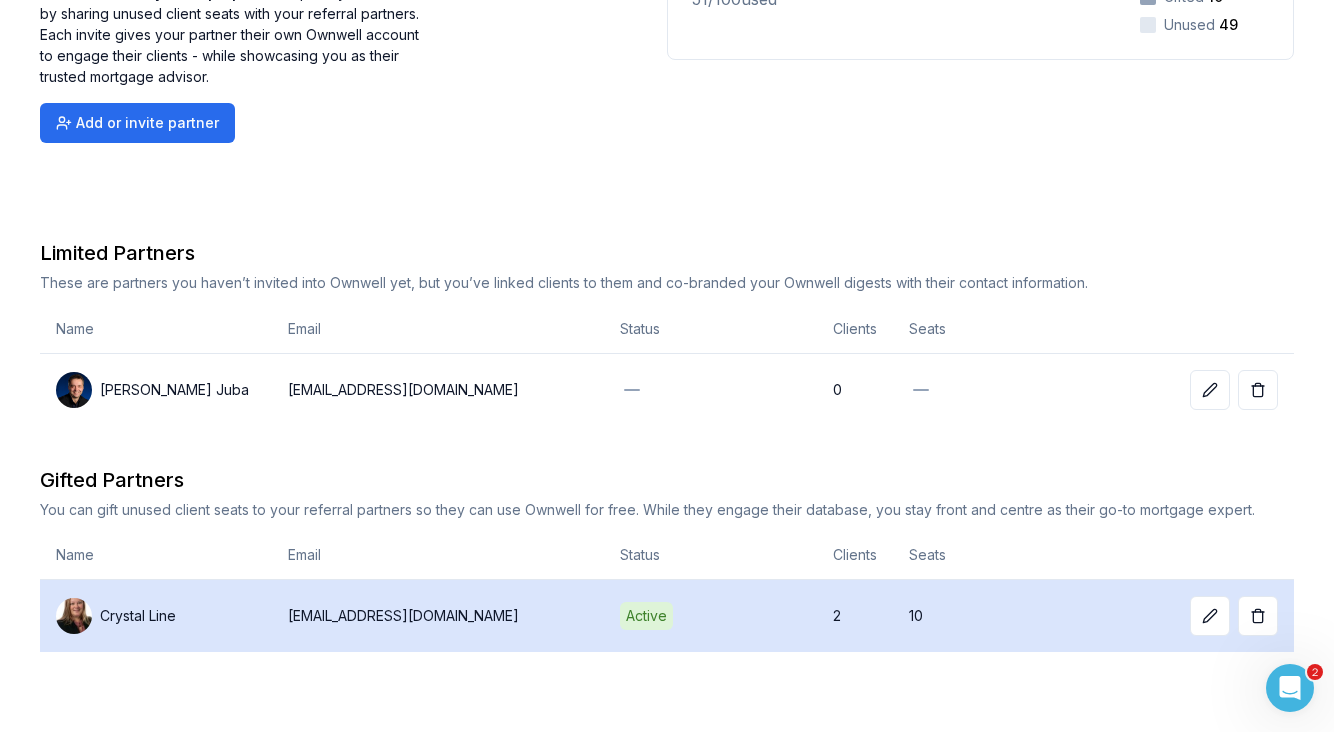 click on "2" at bounding box center [855, 616] 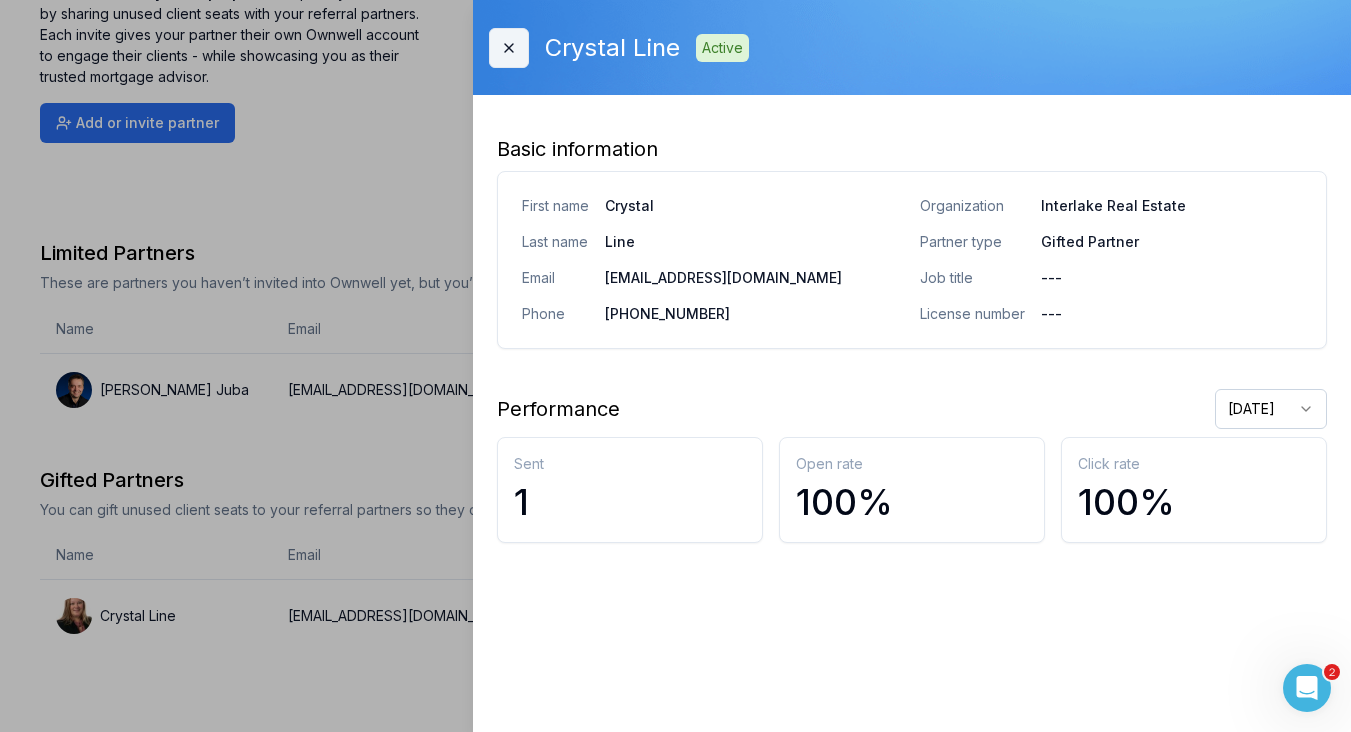 click 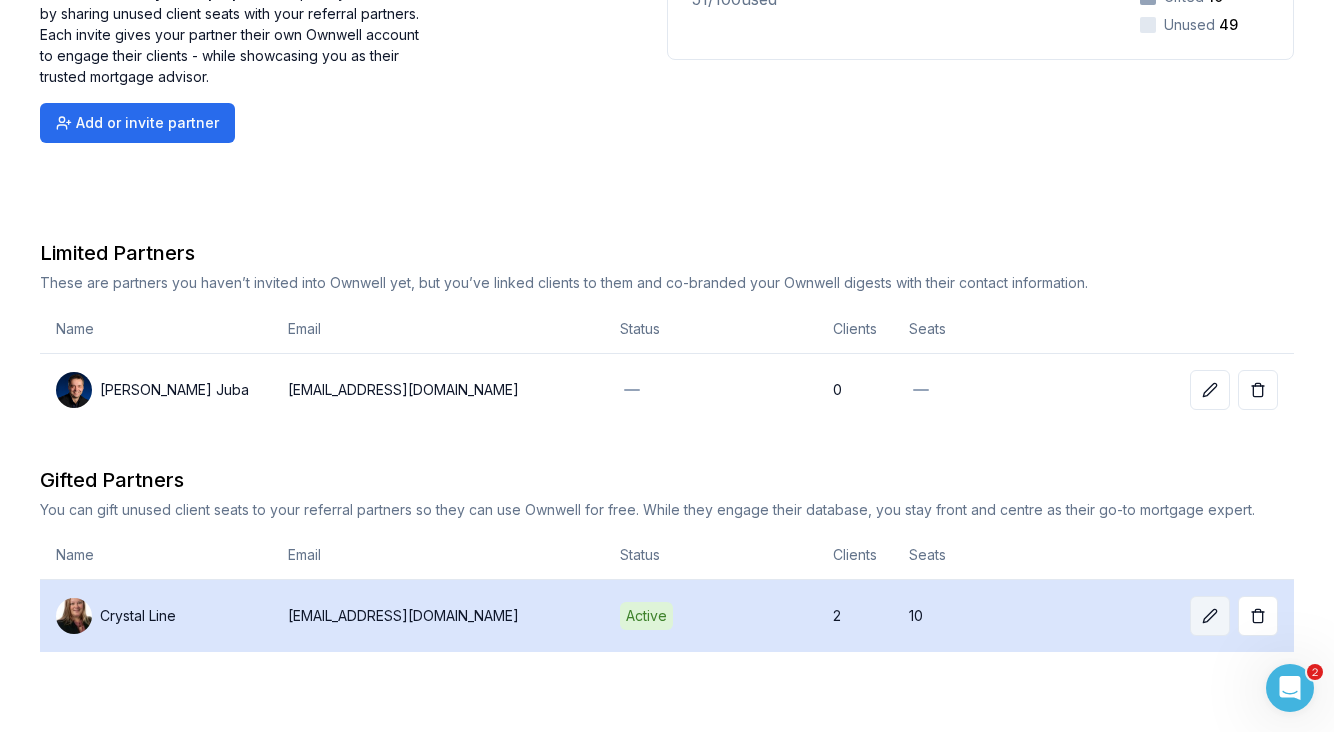 click 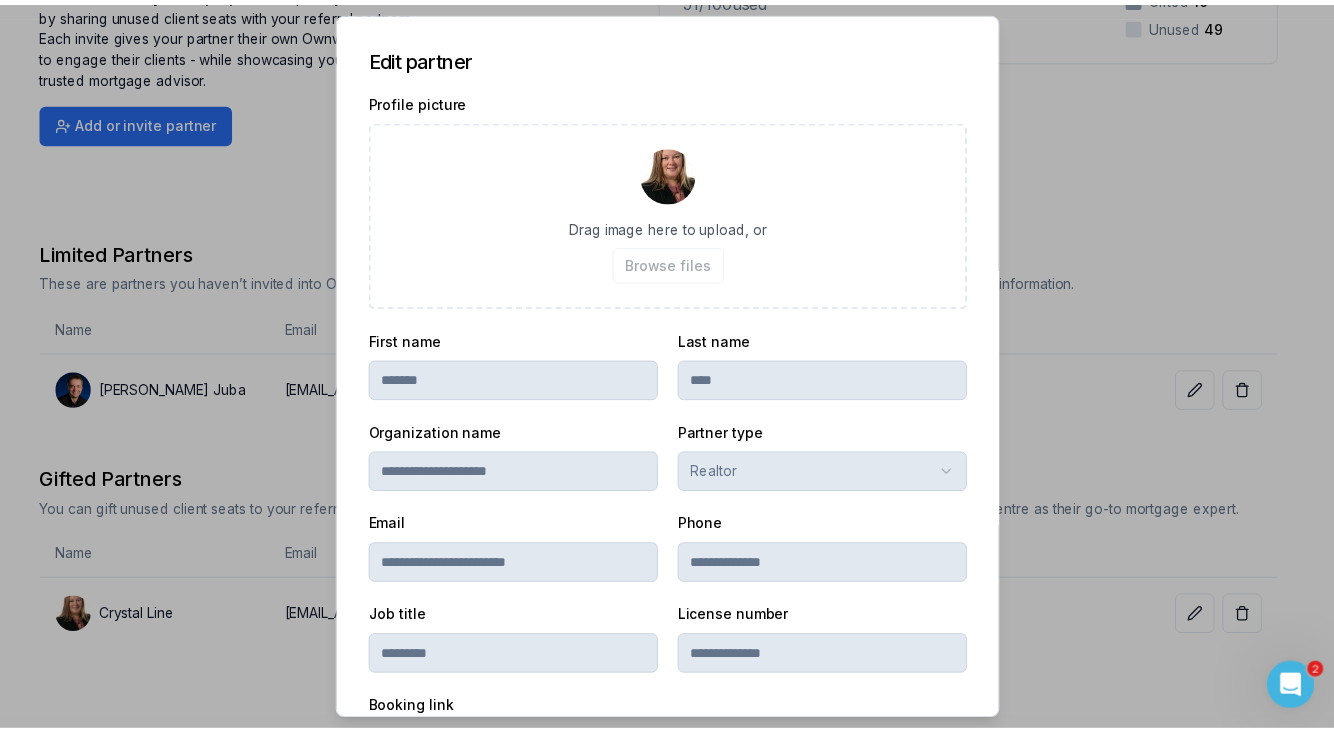 scroll, scrollTop: 440, scrollLeft: 0, axis: vertical 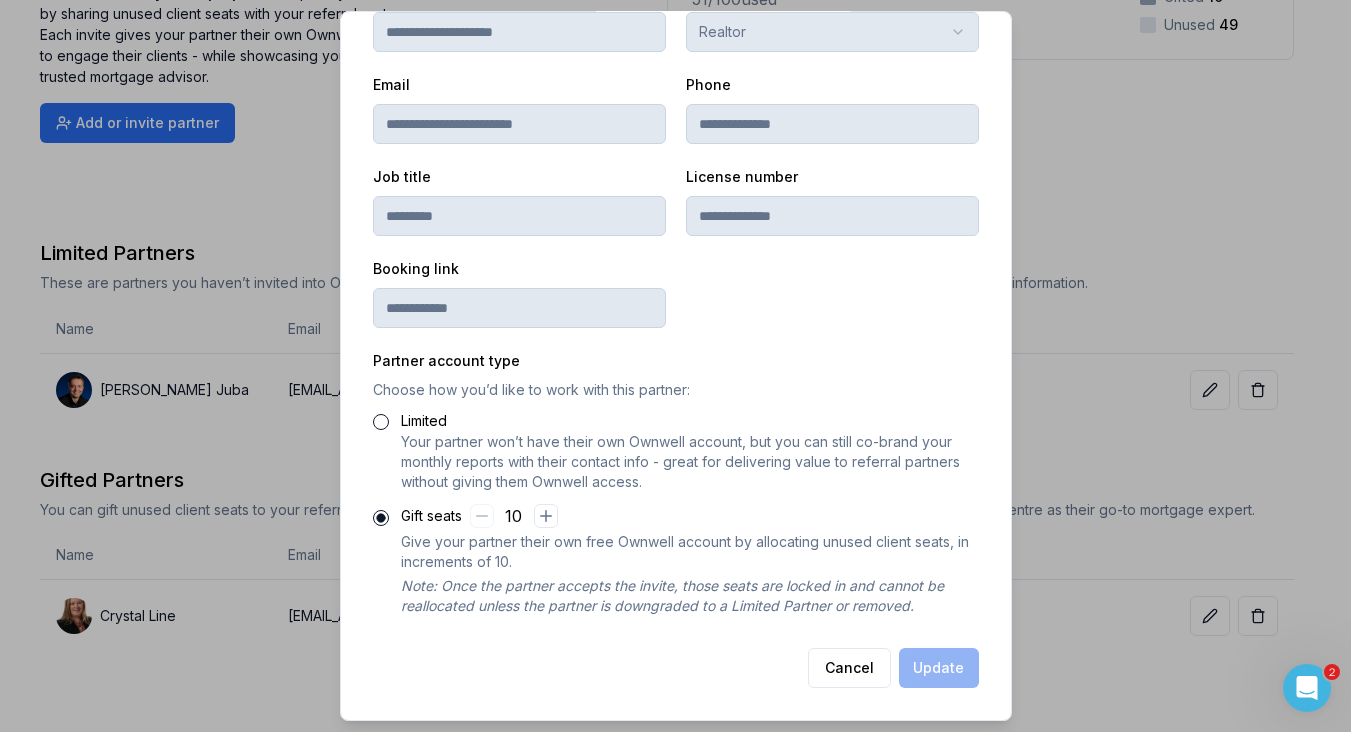 click on "Cancel Update" at bounding box center (676, 668) 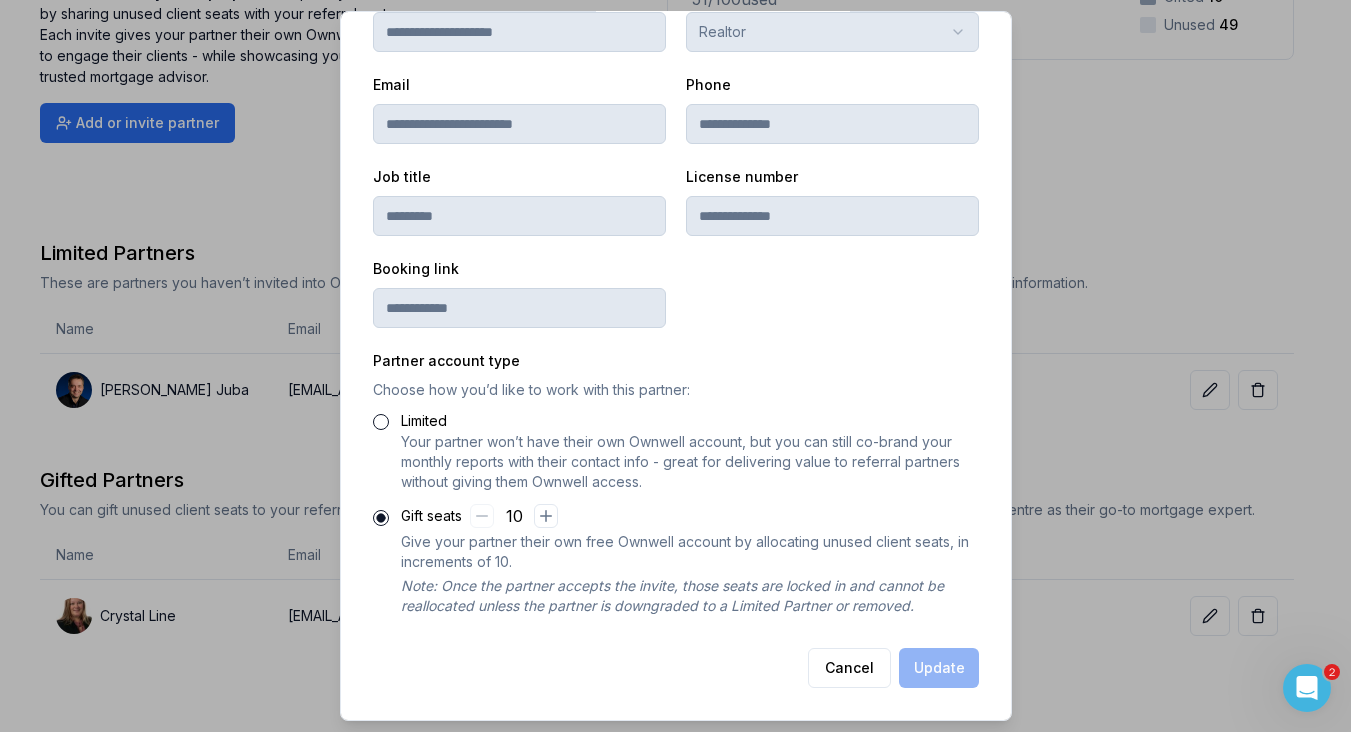 click at bounding box center [675, 366] 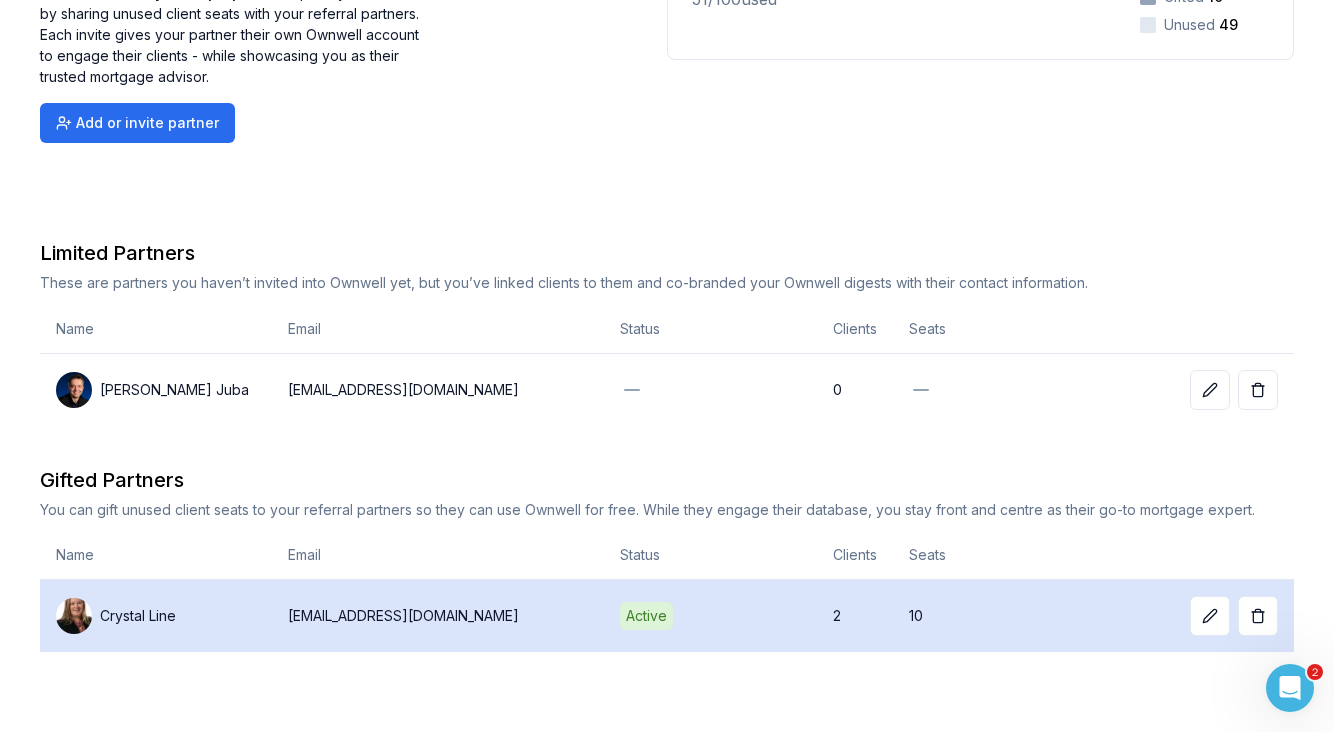 click on "Active" at bounding box center (646, 616) 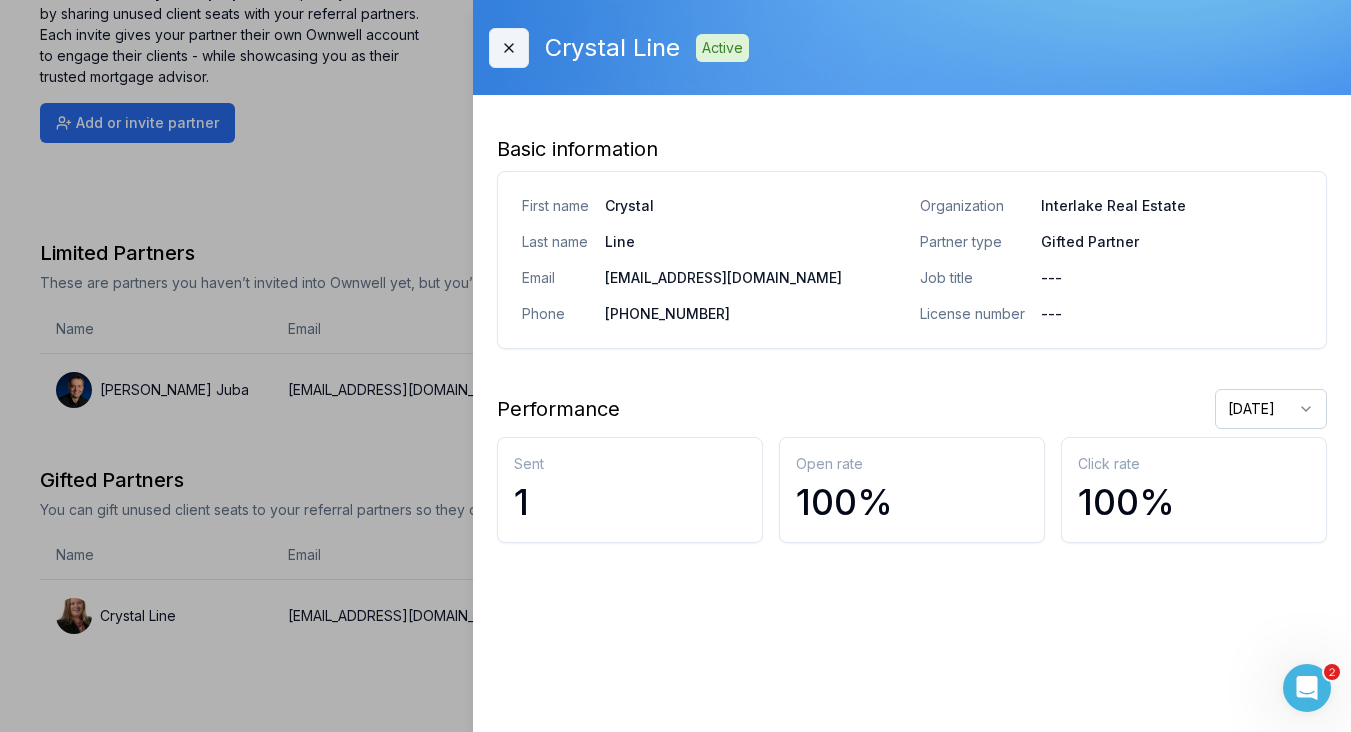 click 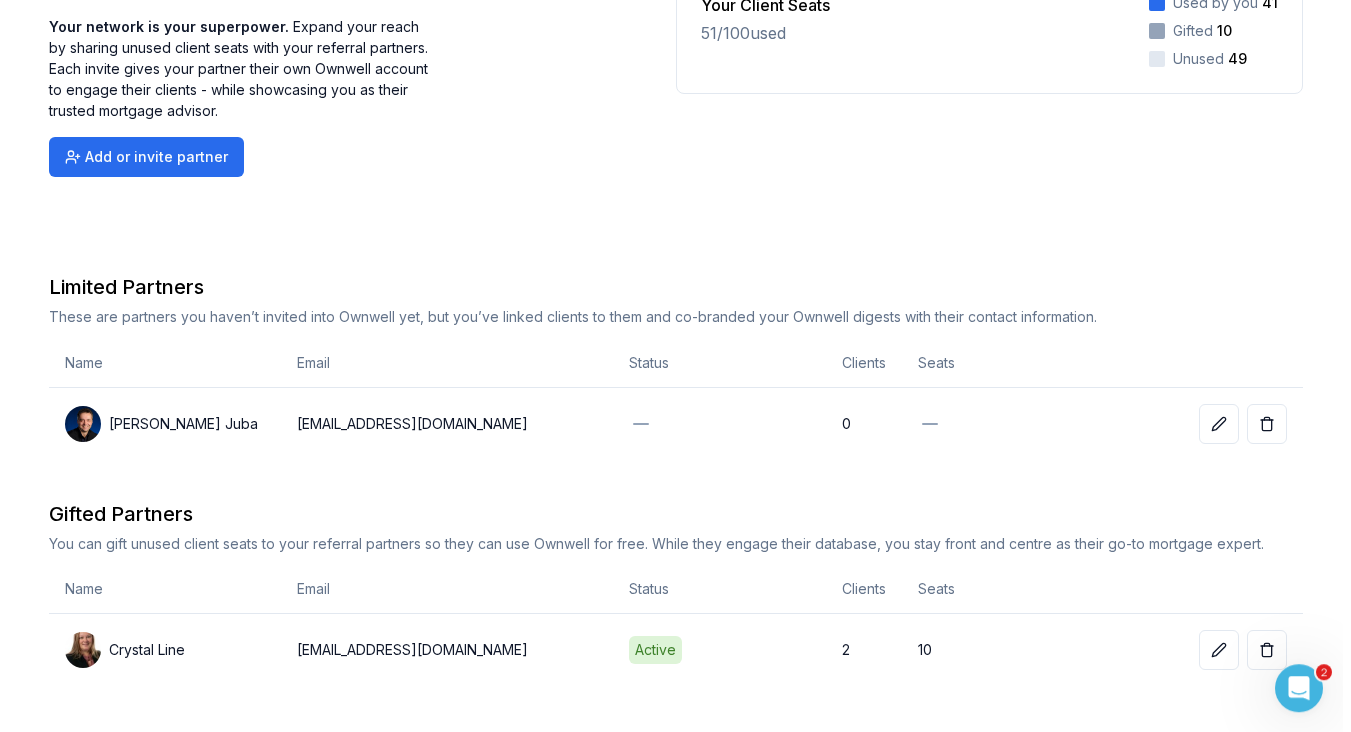 scroll, scrollTop: 222, scrollLeft: 0, axis: vertical 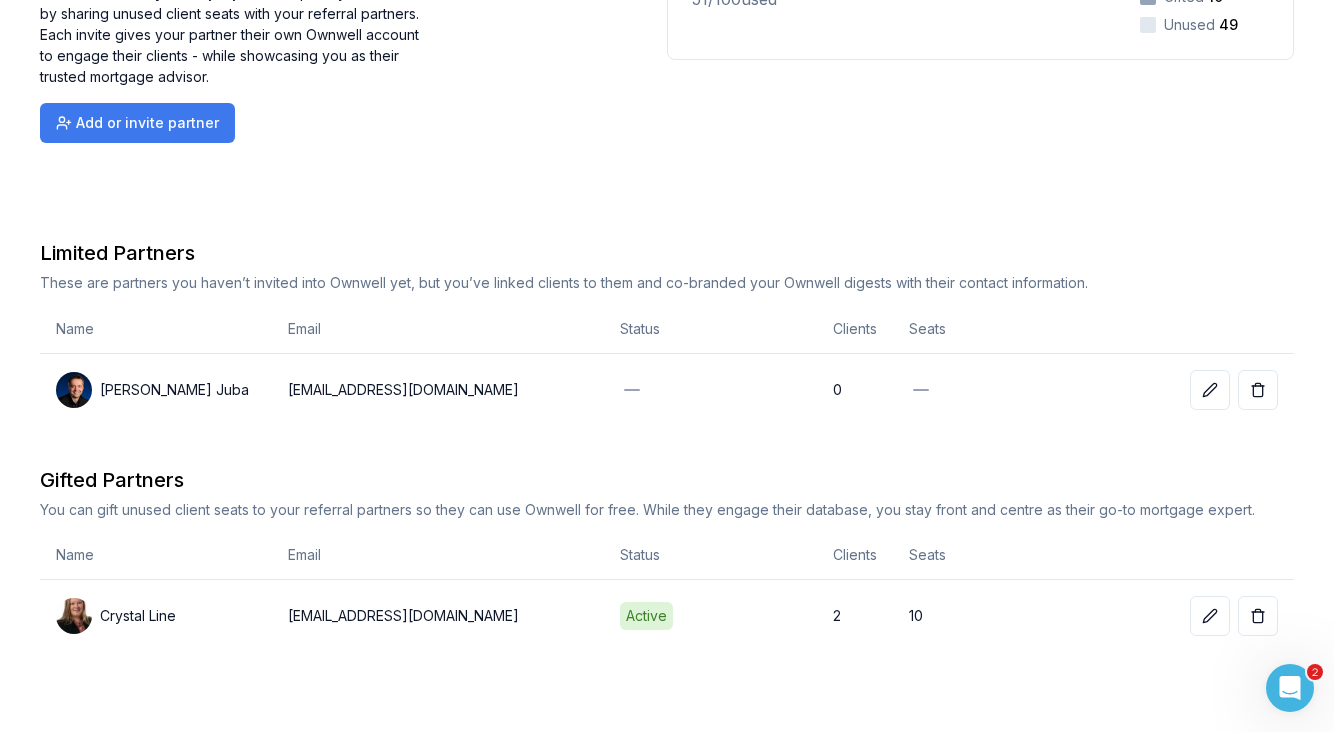 click on "Add or invite partner" at bounding box center (137, 123) 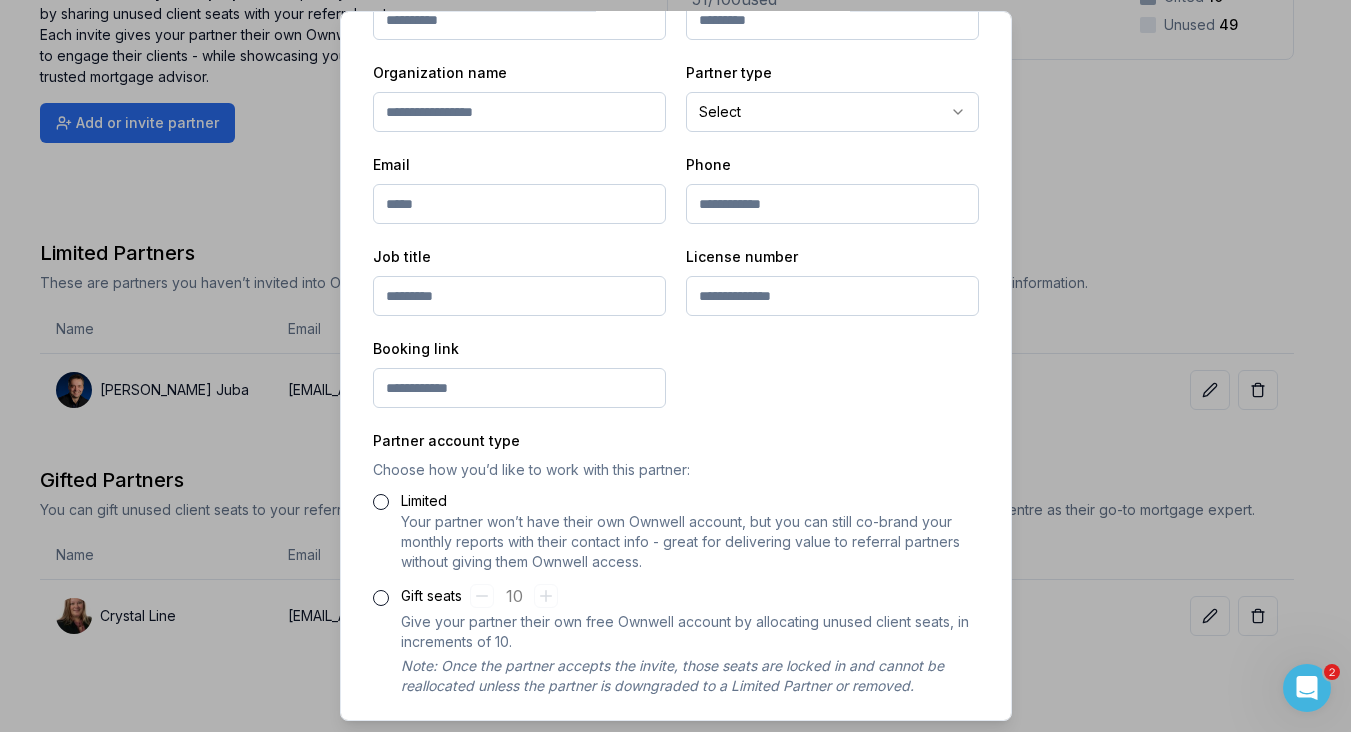 scroll, scrollTop: 440, scrollLeft: 0, axis: vertical 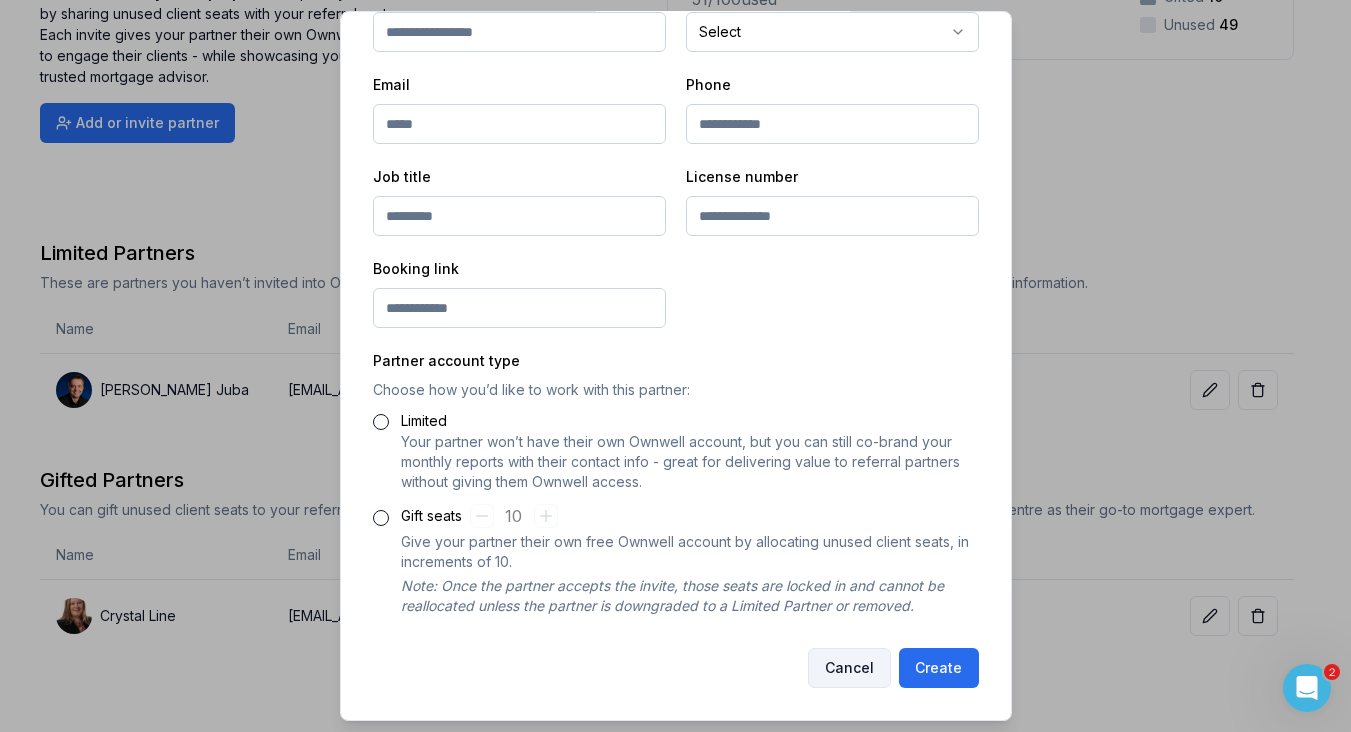 click on "Cancel" at bounding box center [849, 668] 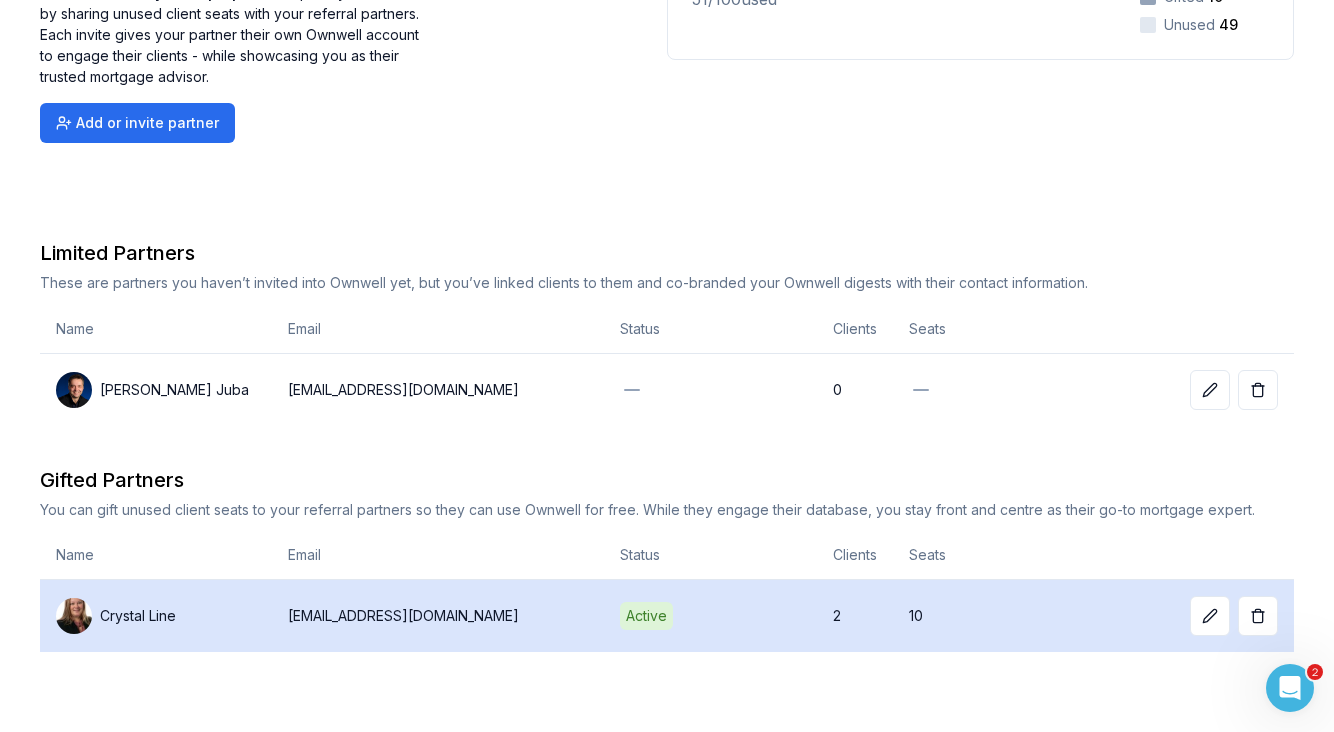 click on "10" at bounding box center [927, 616] 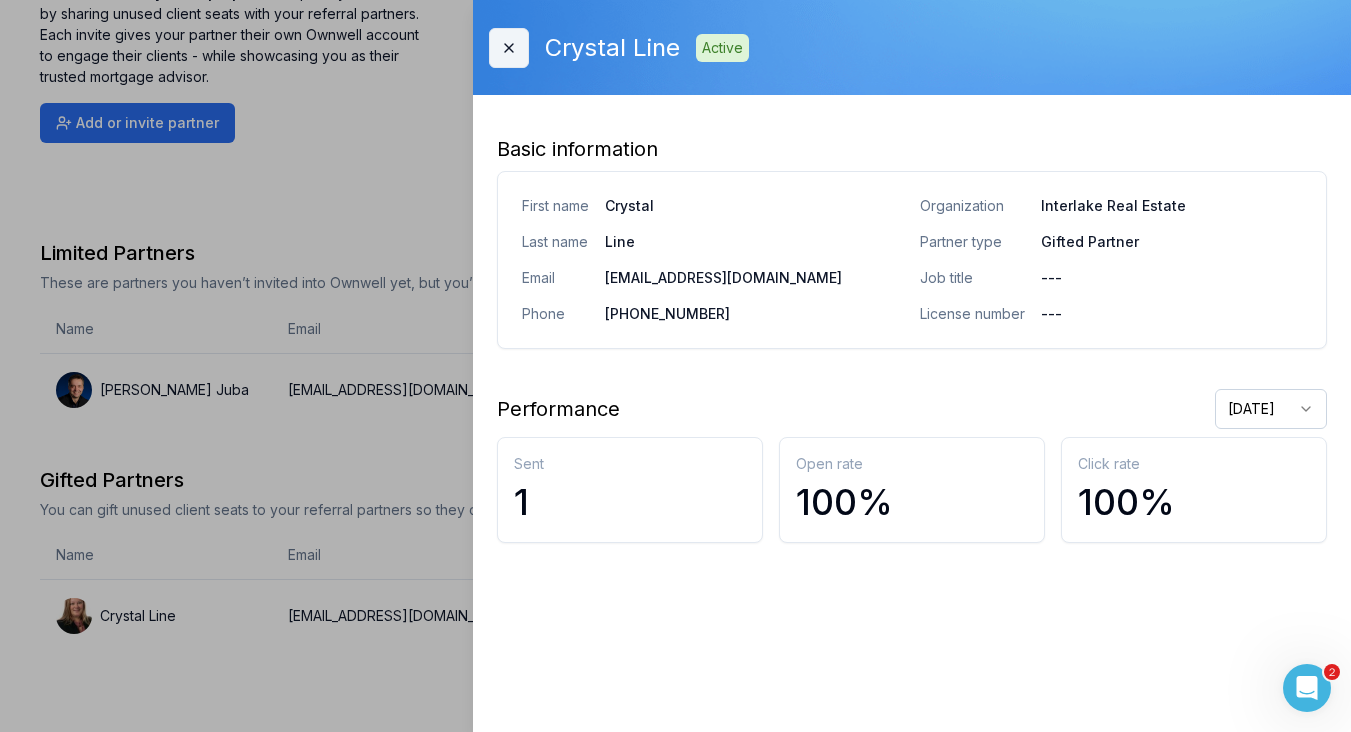 click 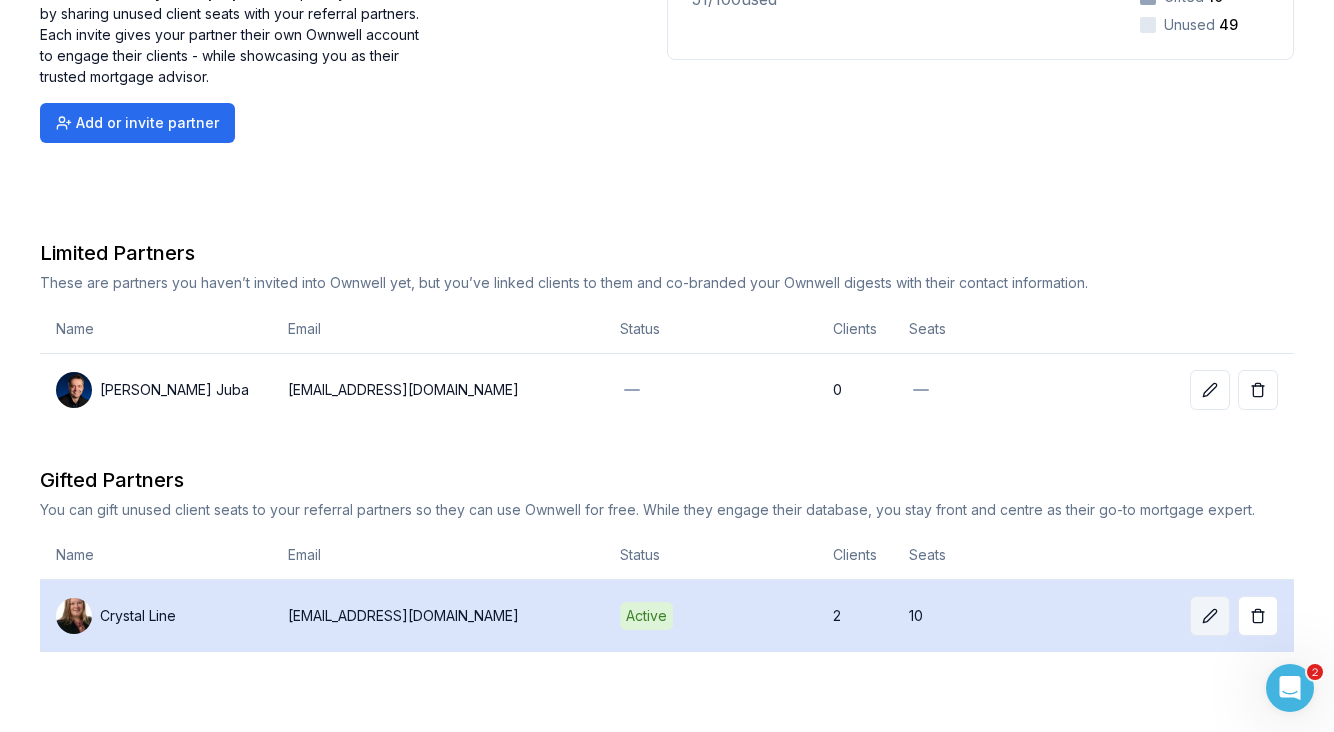 click 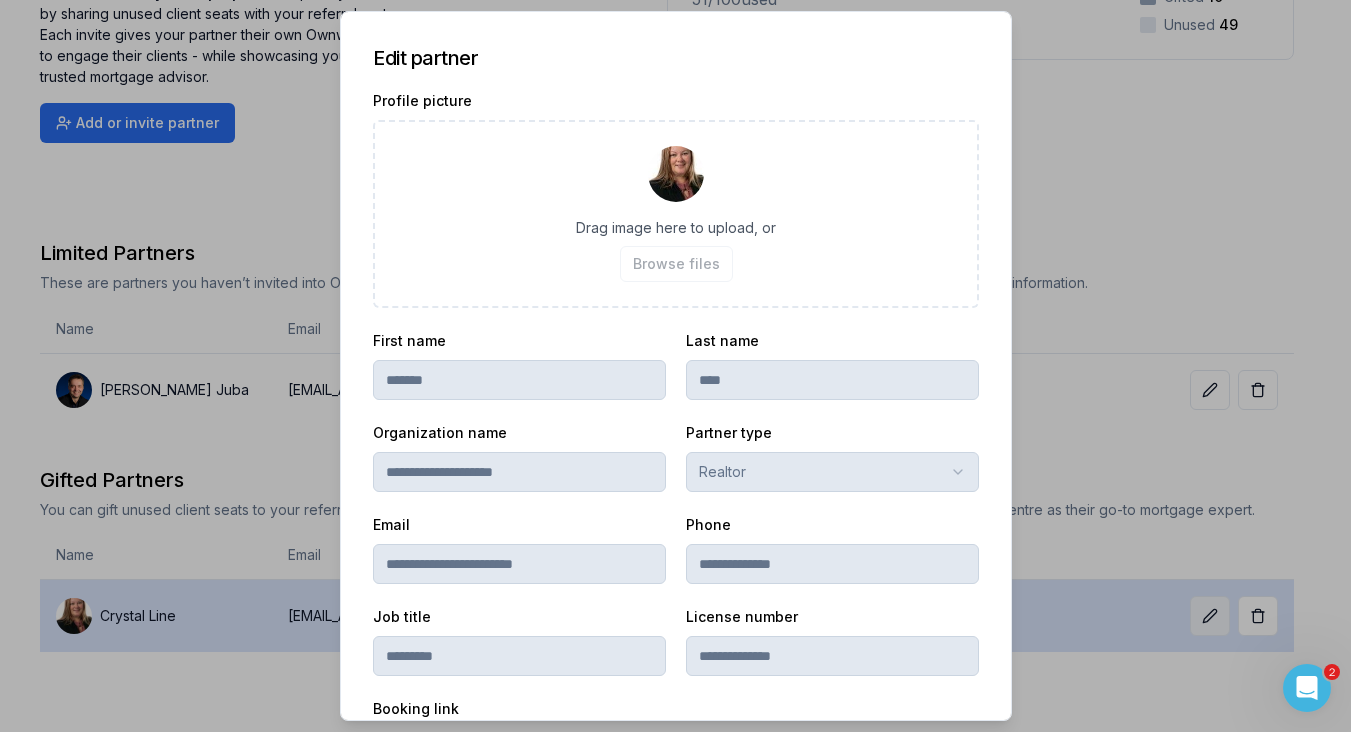 scroll, scrollTop: 440, scrollLeft: 0, axis: vertical 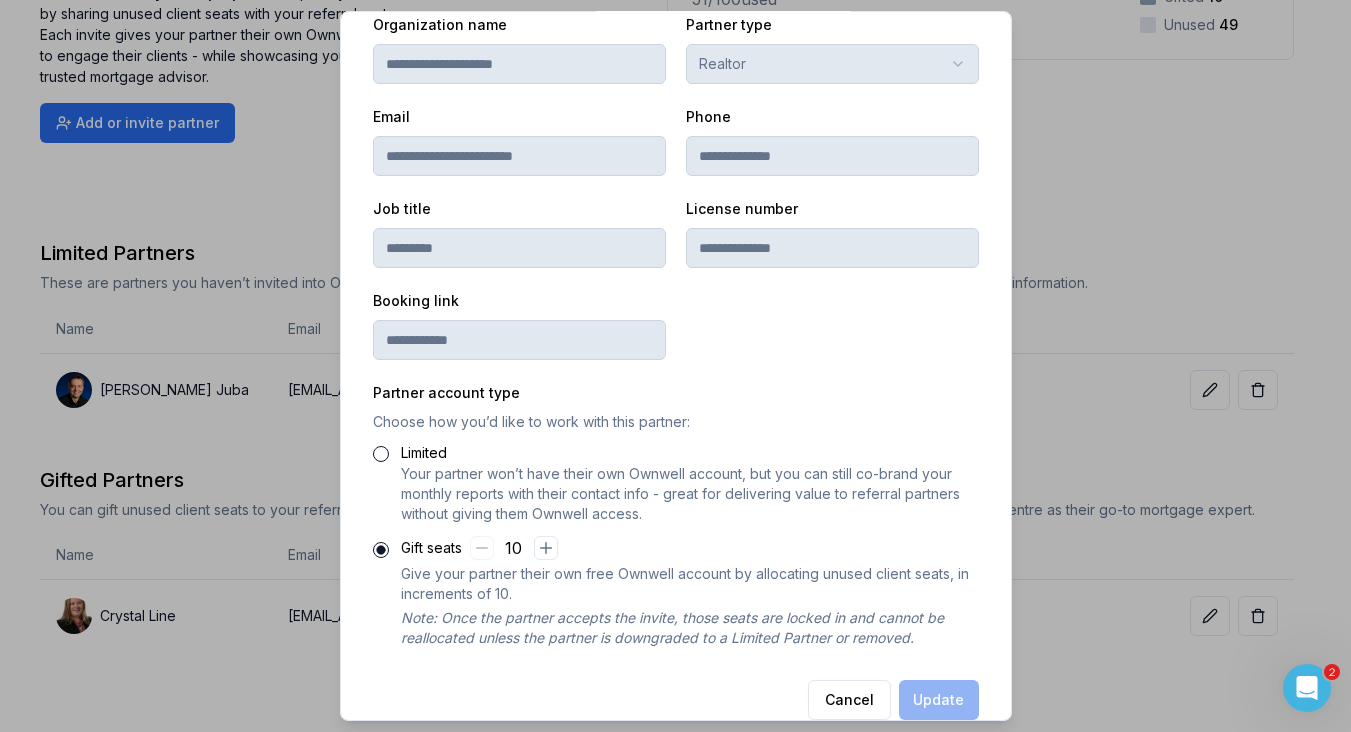 click on "**********" at bounding box center [676, 200] 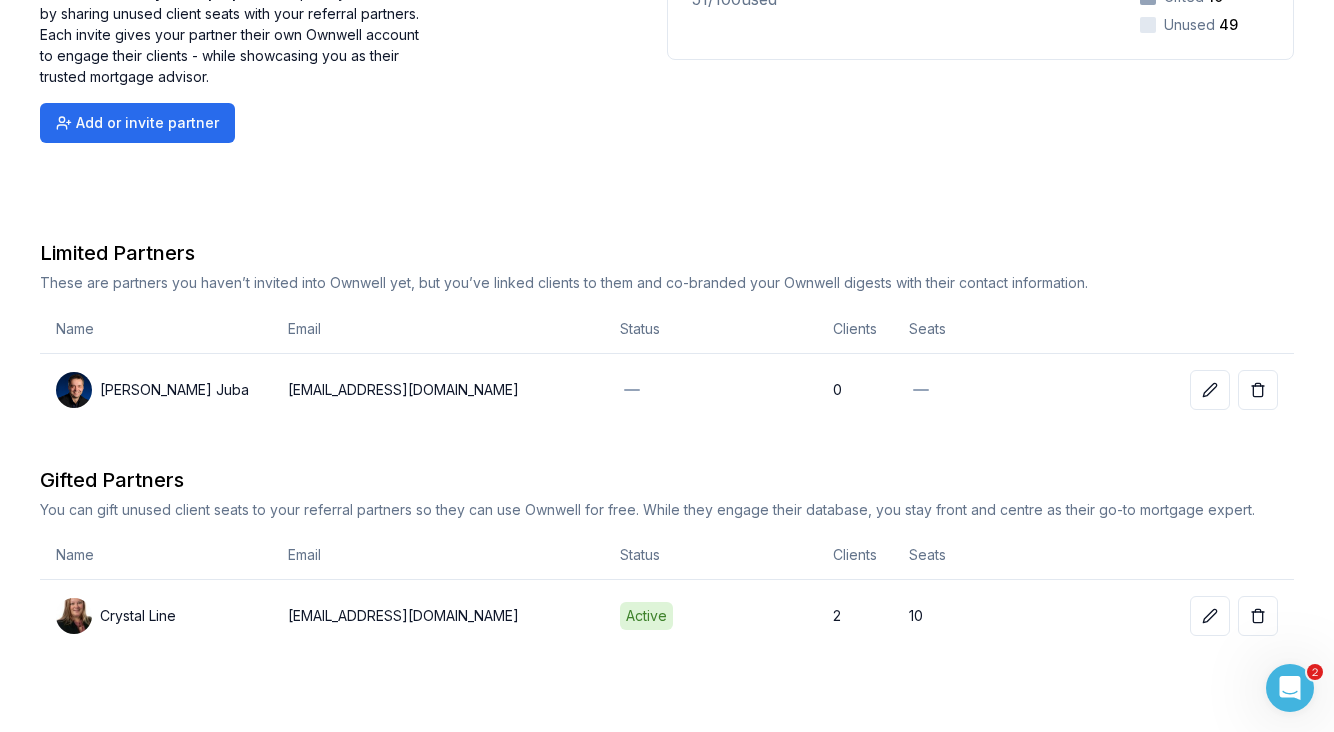 drag, startPoint x: 1290, startPoint y: 687, endPoint x: 1272, endPoint y: 679, distance: 19.697716 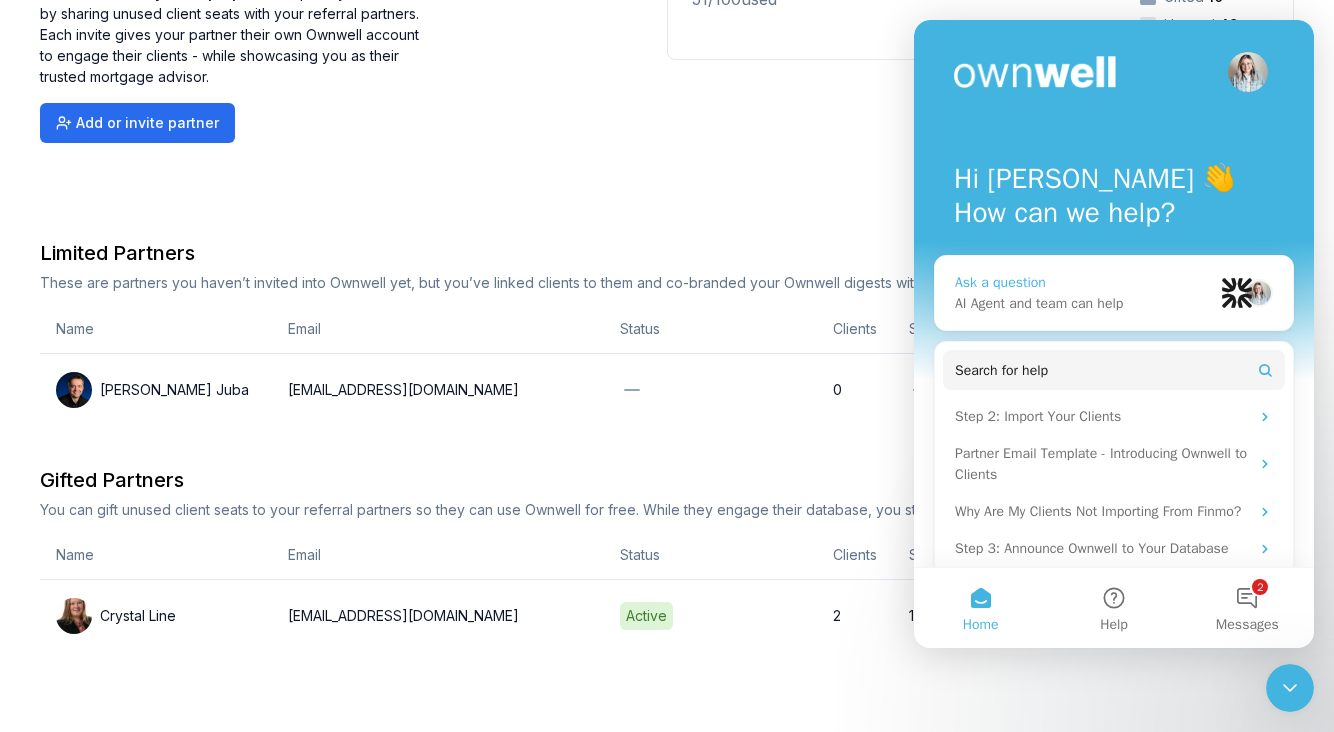 click on "AI Agent and team can help" at bounding box center (1084, 303) 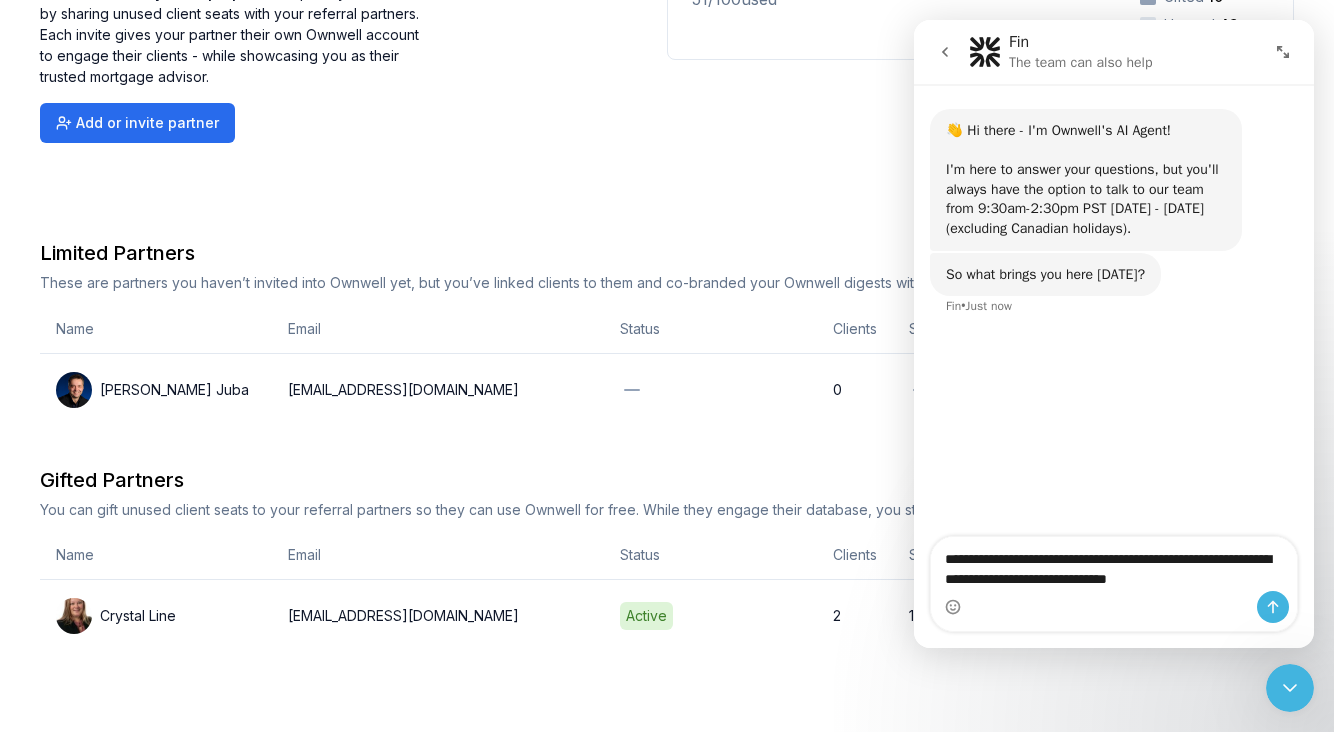 type on "**********" 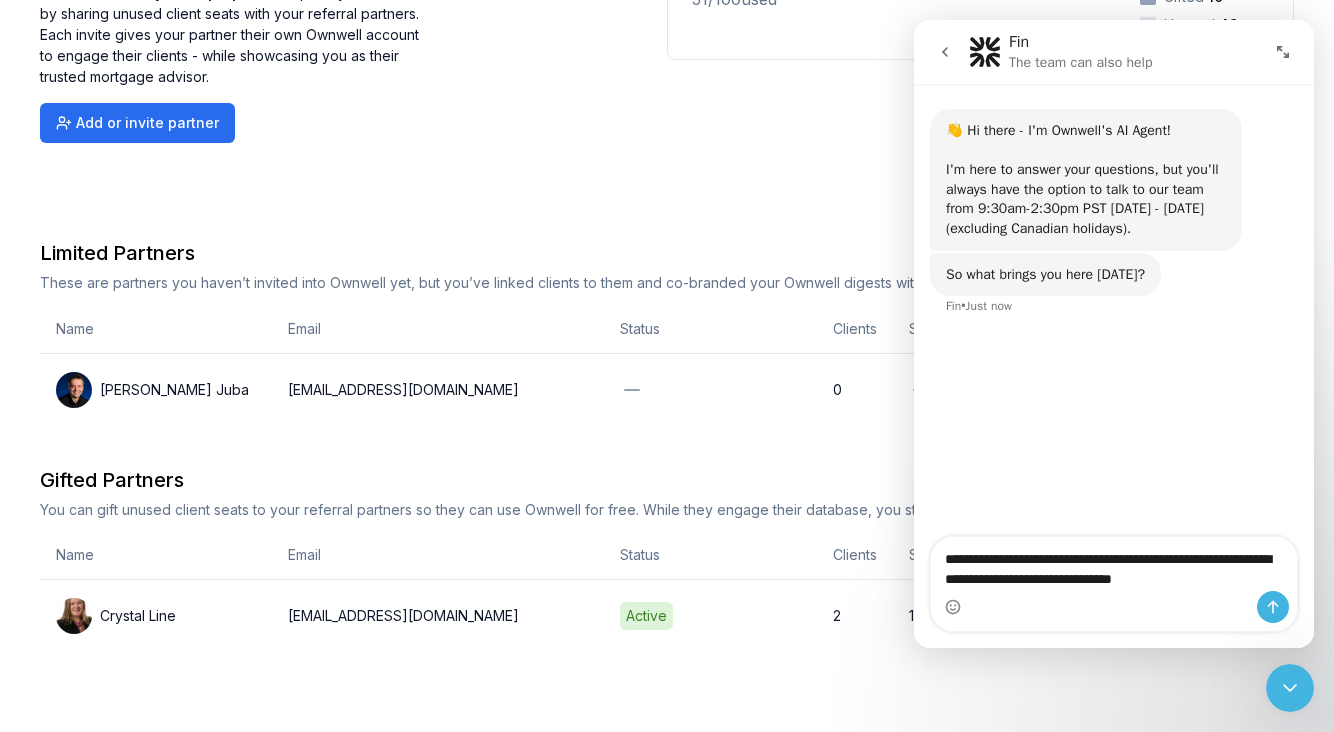 type 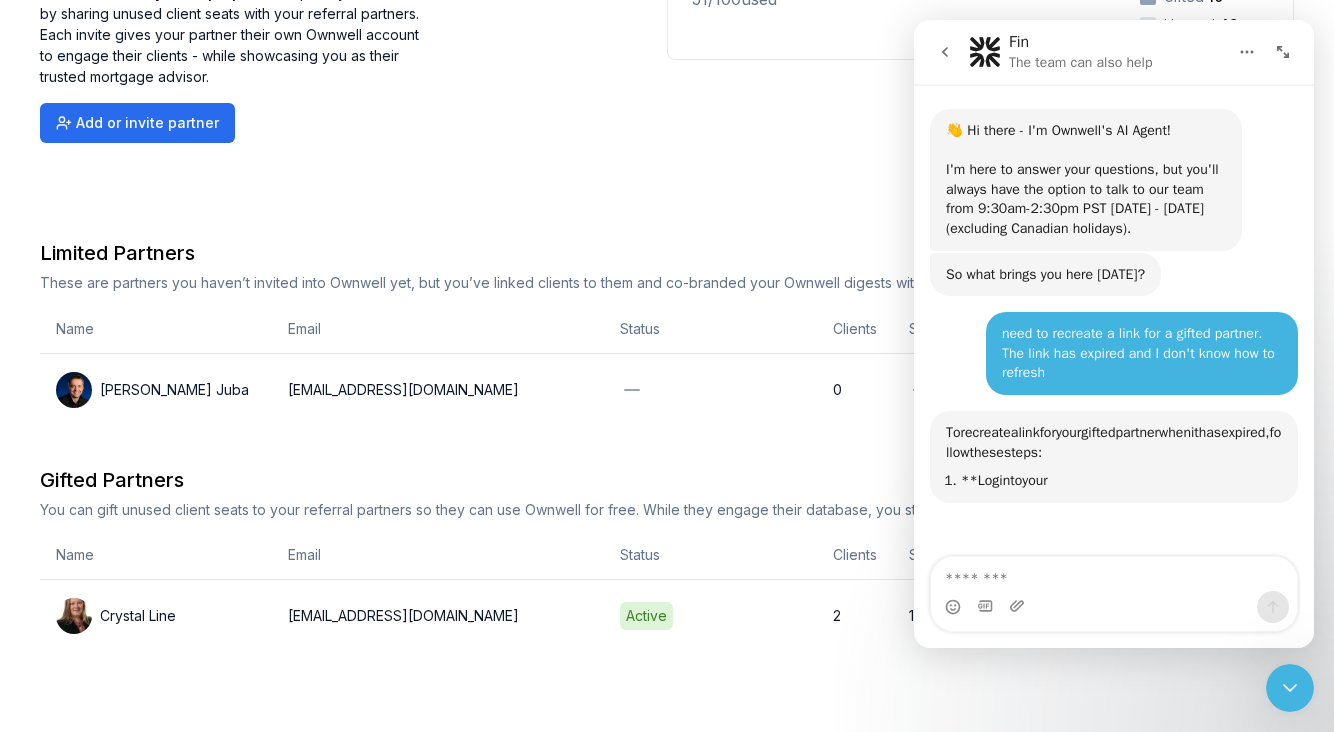 scroll, scrollTop: 3, scrollLeft: 0, axis: vertical 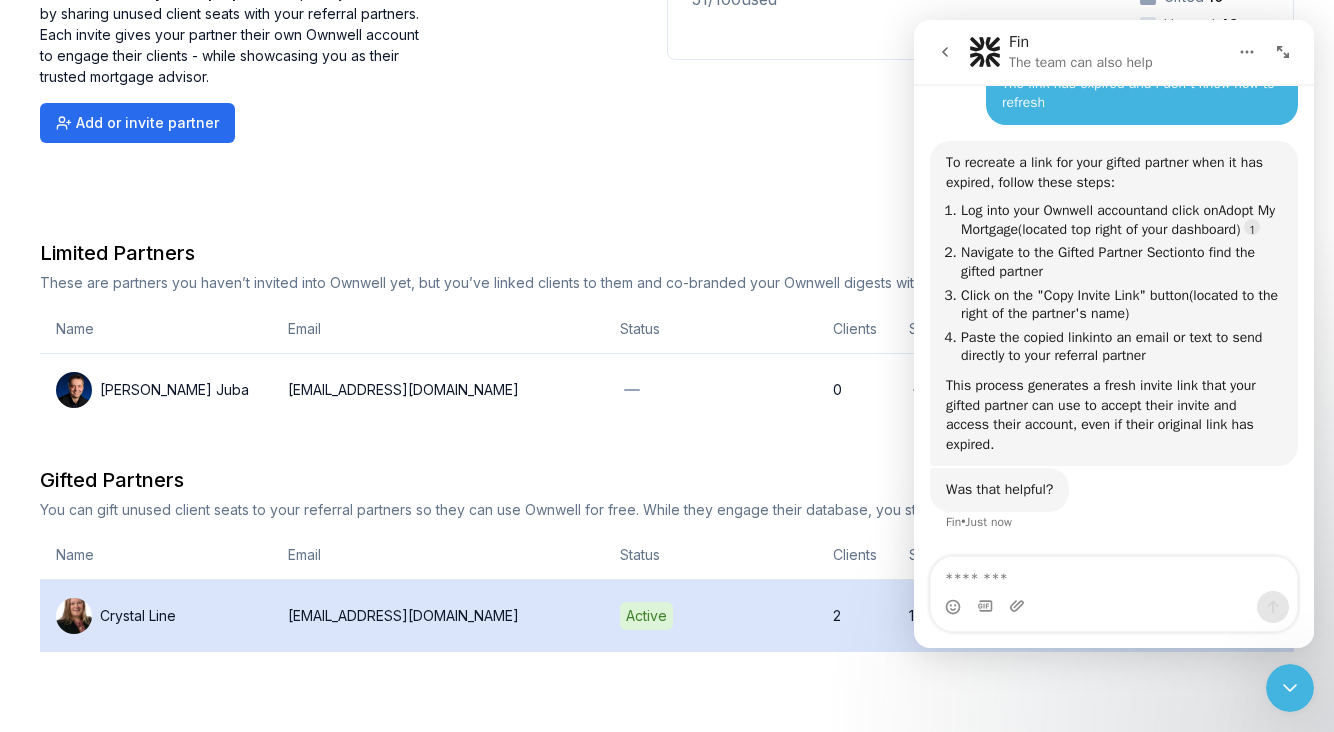click on "Crystal   Line" at bounding box center (138, 616) 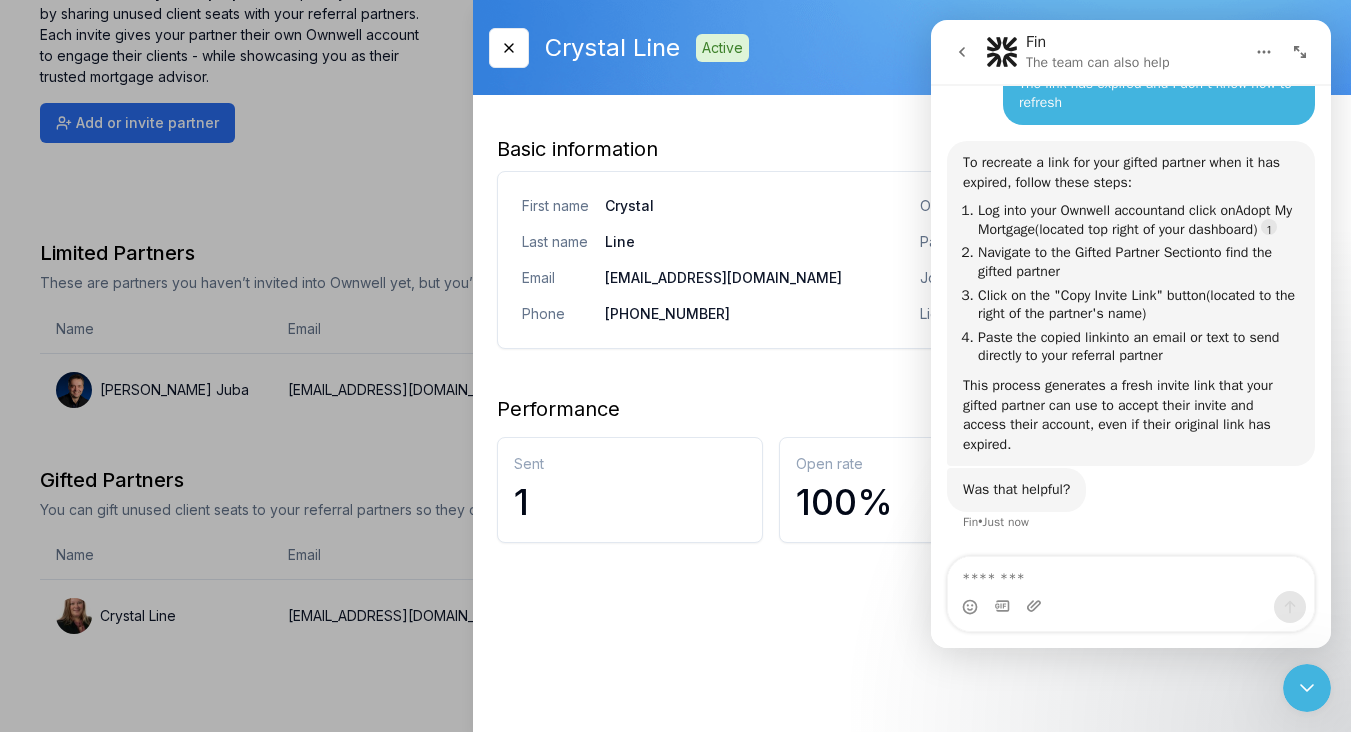 click on "Basic information" at bounding box center [912, 153] 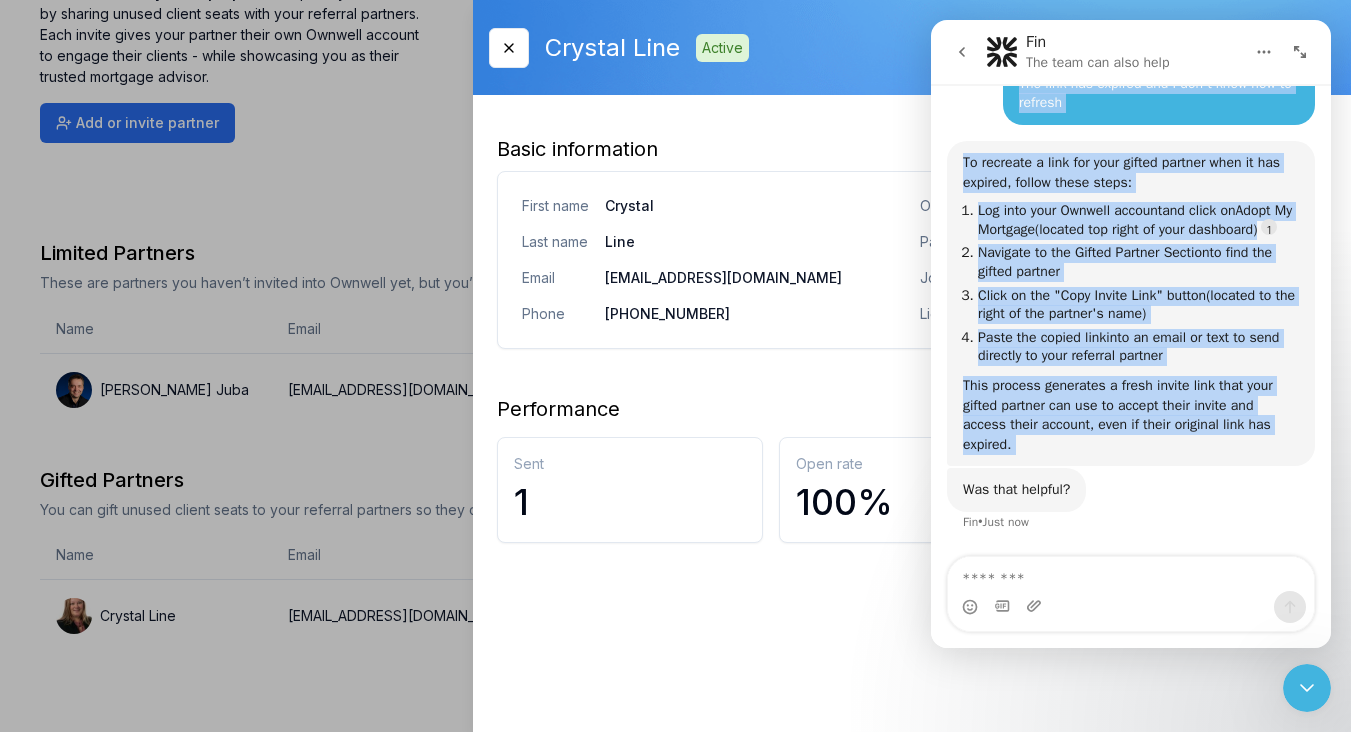 drag, startPoint x: 1199, startPoint y: 34, endPoint x: 786, endPoint y: 201, distance: 445.48624 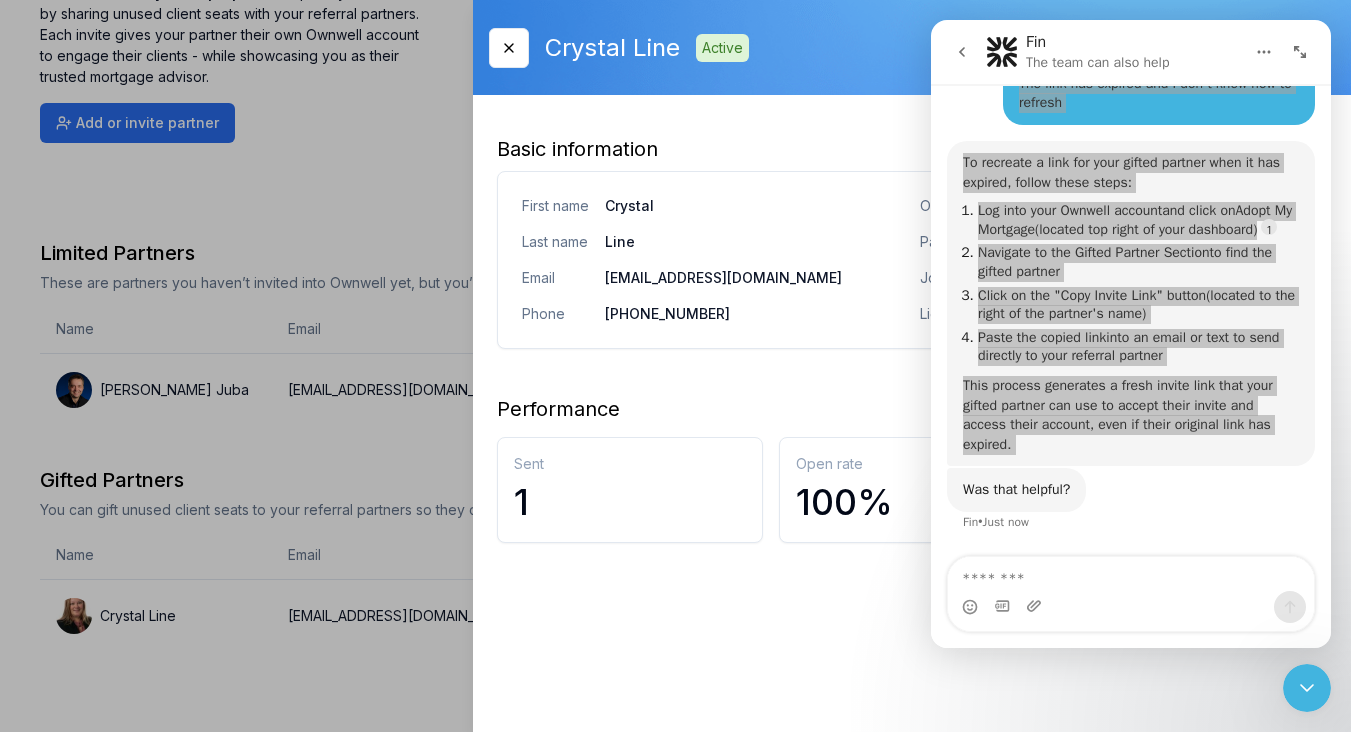click 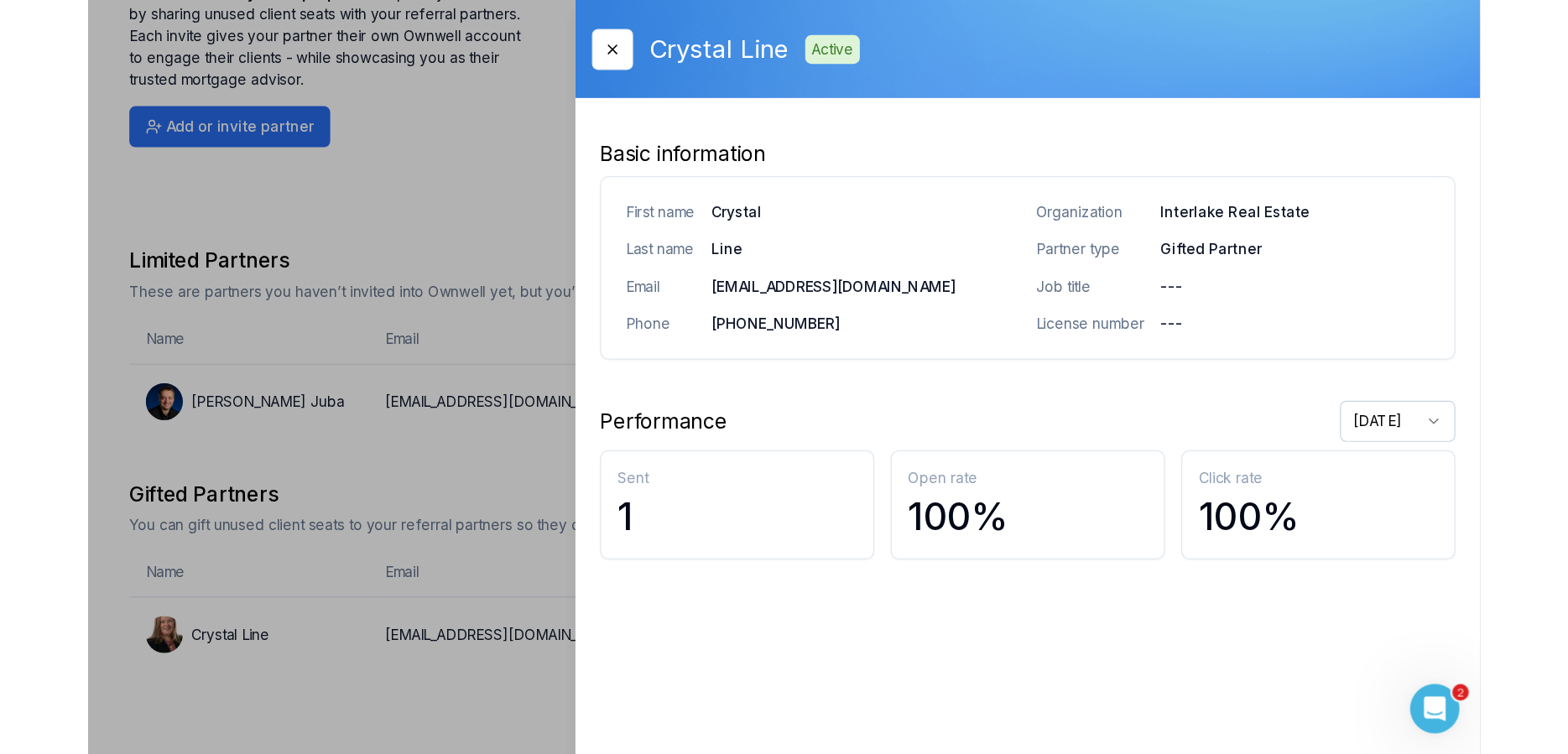 scroll, scrollTop: 46, scrollLeft: 0, axis: vertical 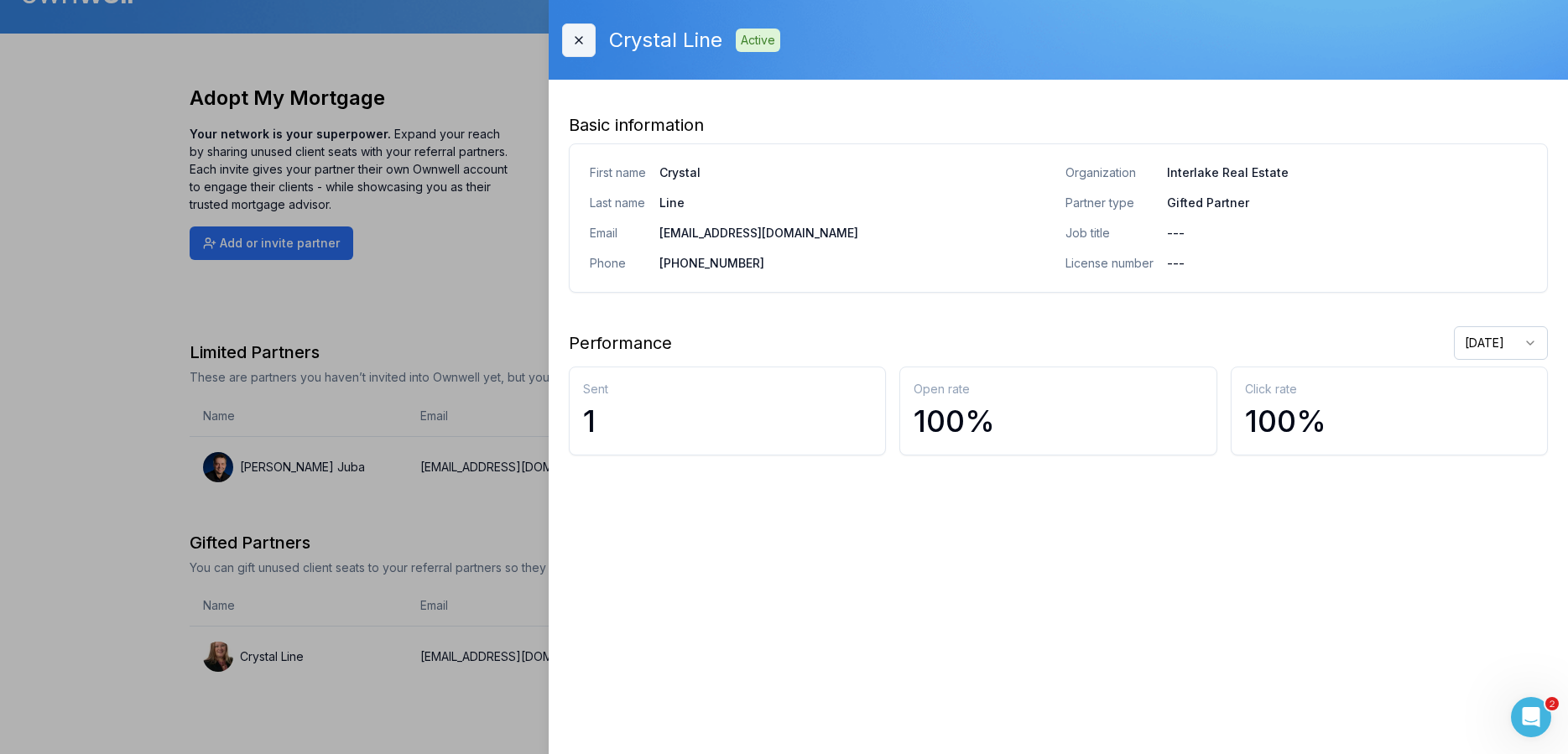 click on "Close" at bounding box center (579, 40) 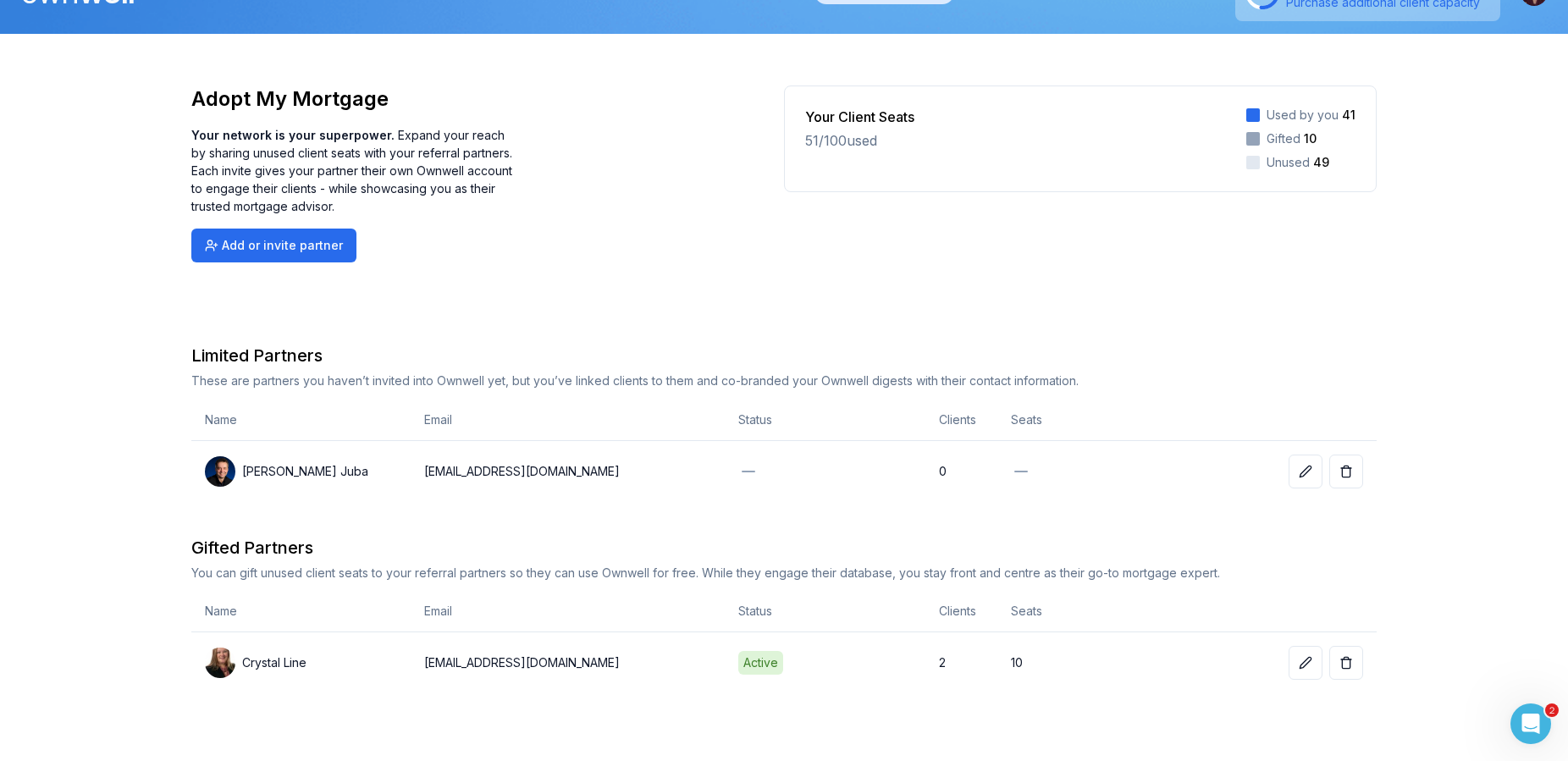 click 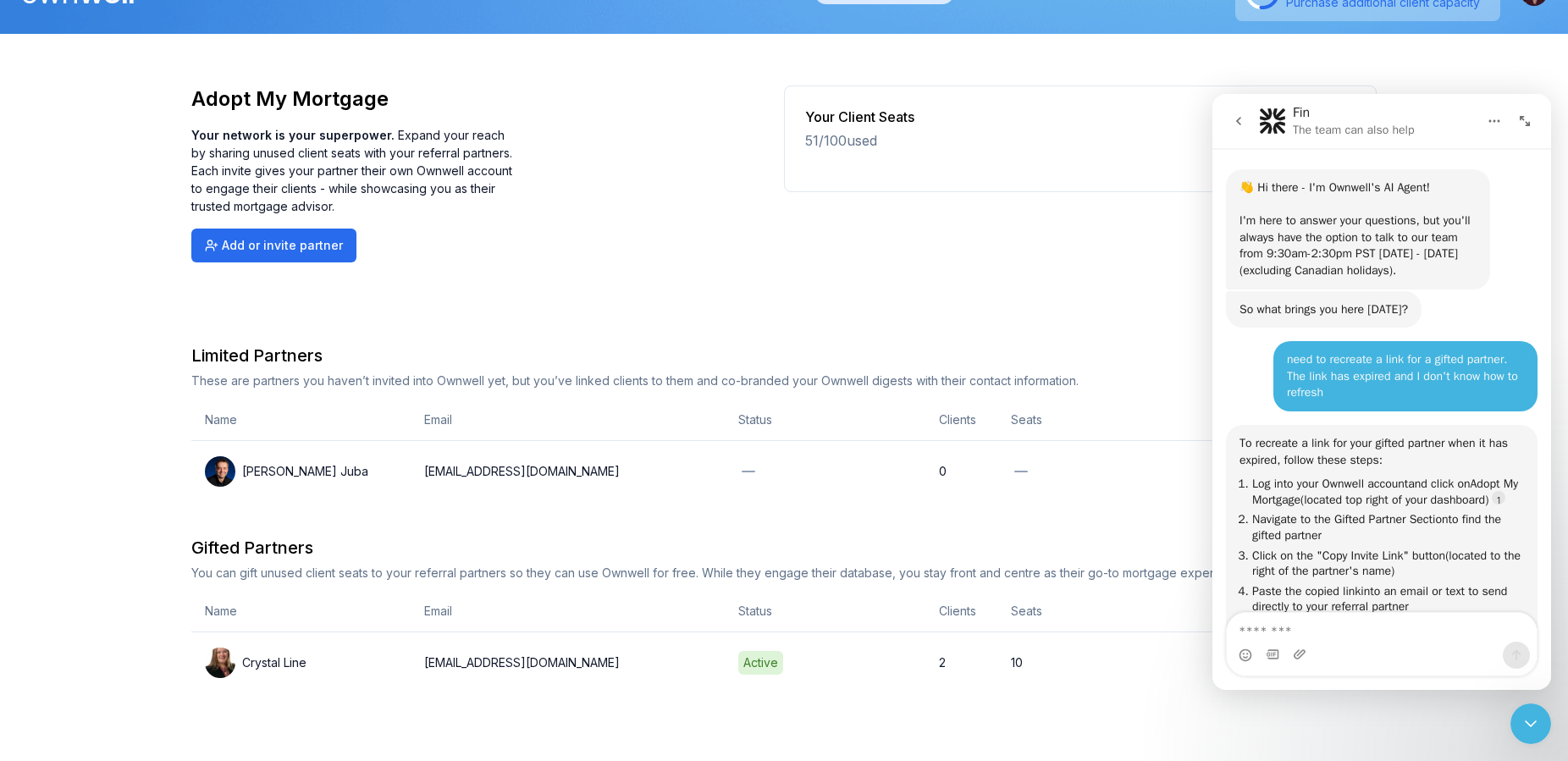 scroll, scrollTop: 178, scrollLeft: 0, axis: vertical 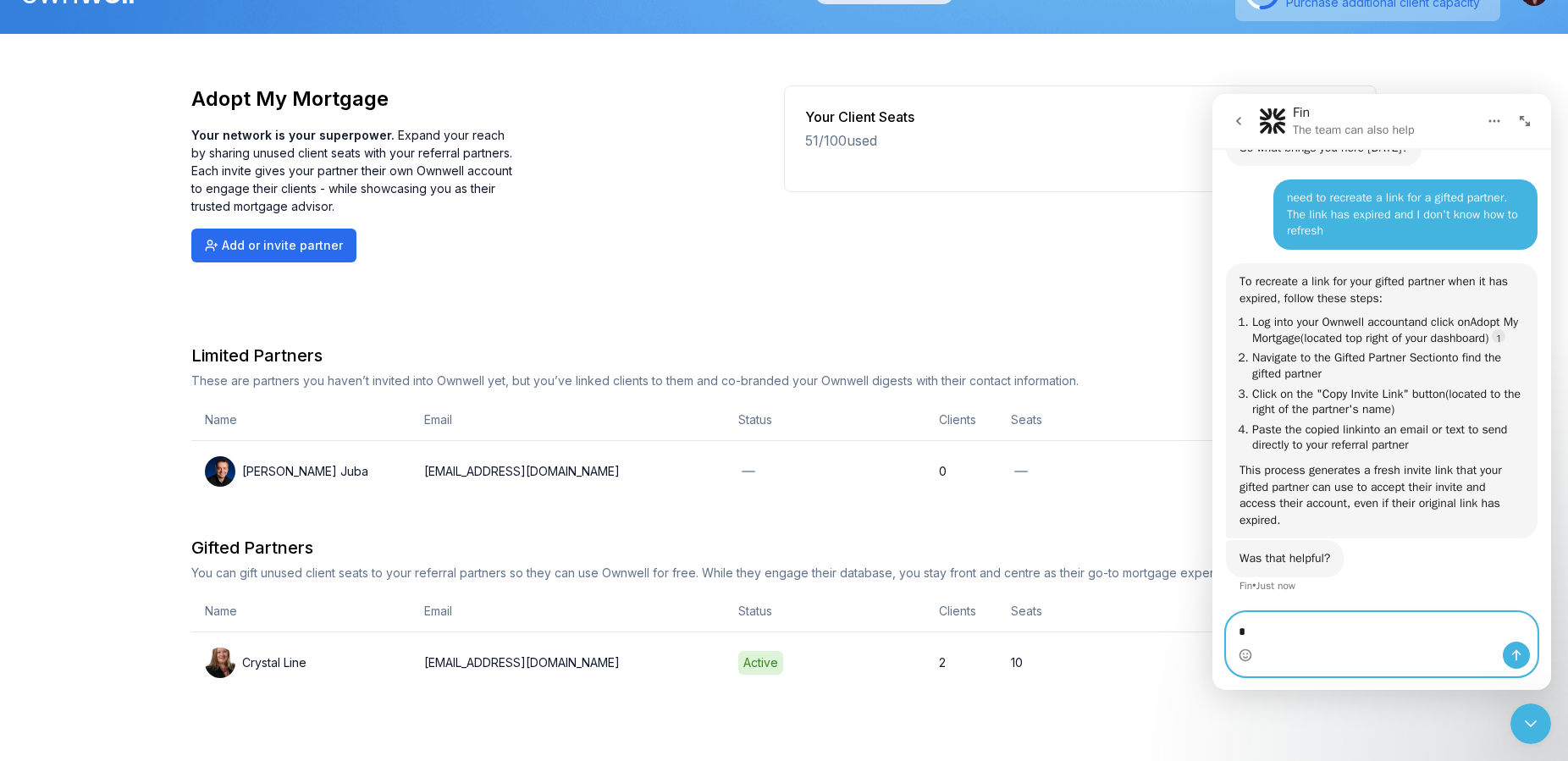 type on "**" 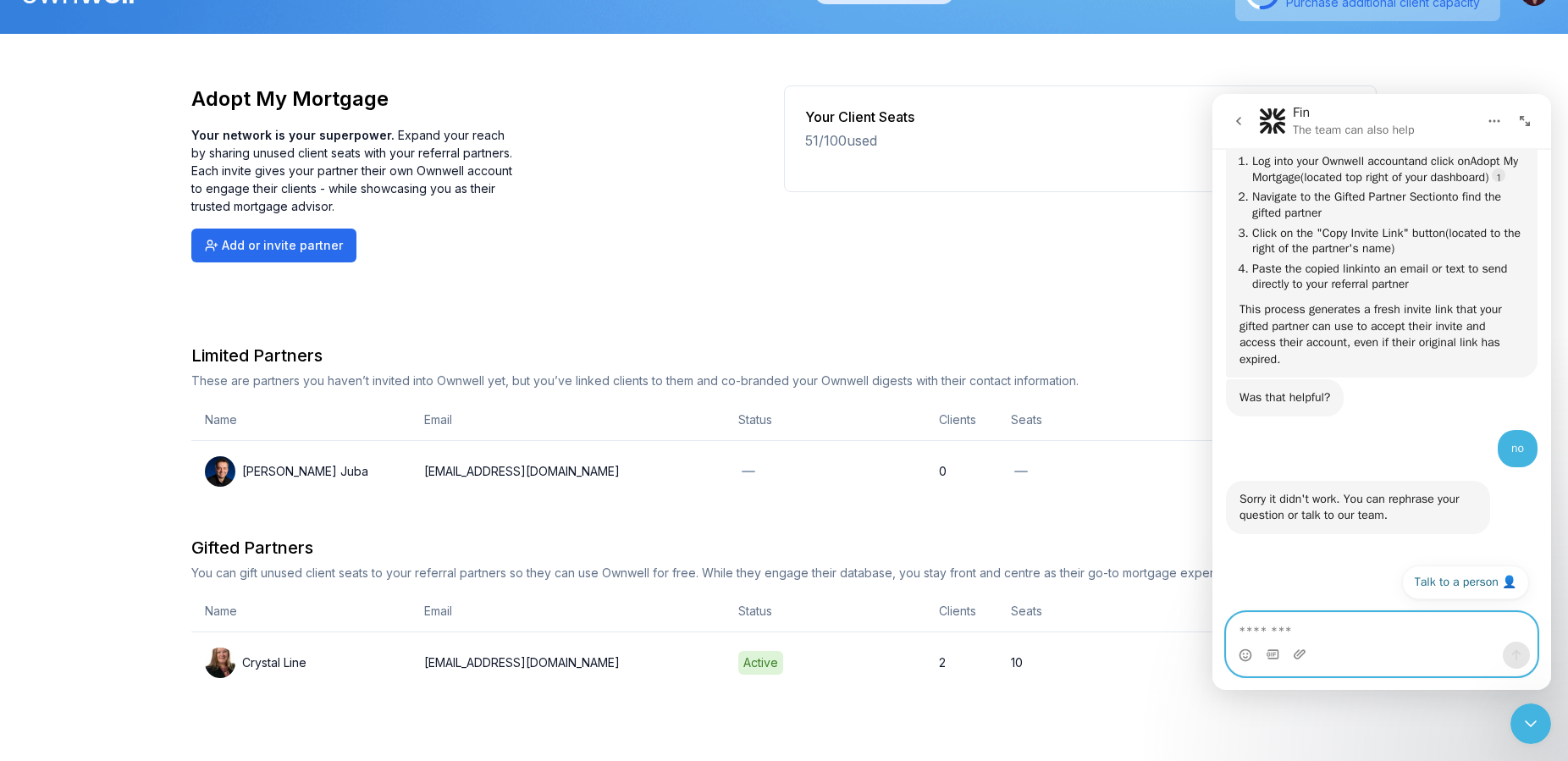 scroll, scrollTop: 339, scrollLeft: 0, axis: vertical 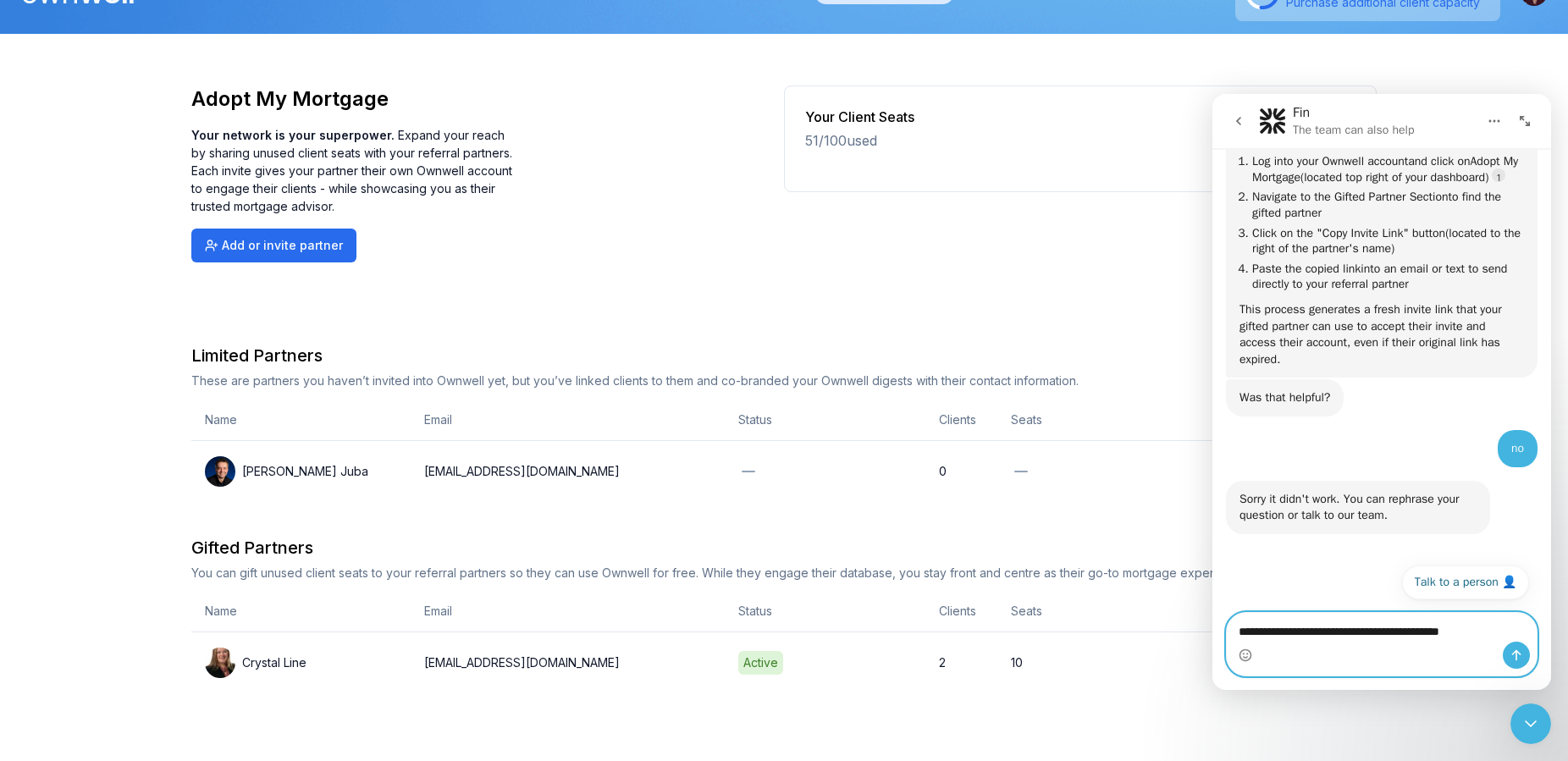 type on "**********" 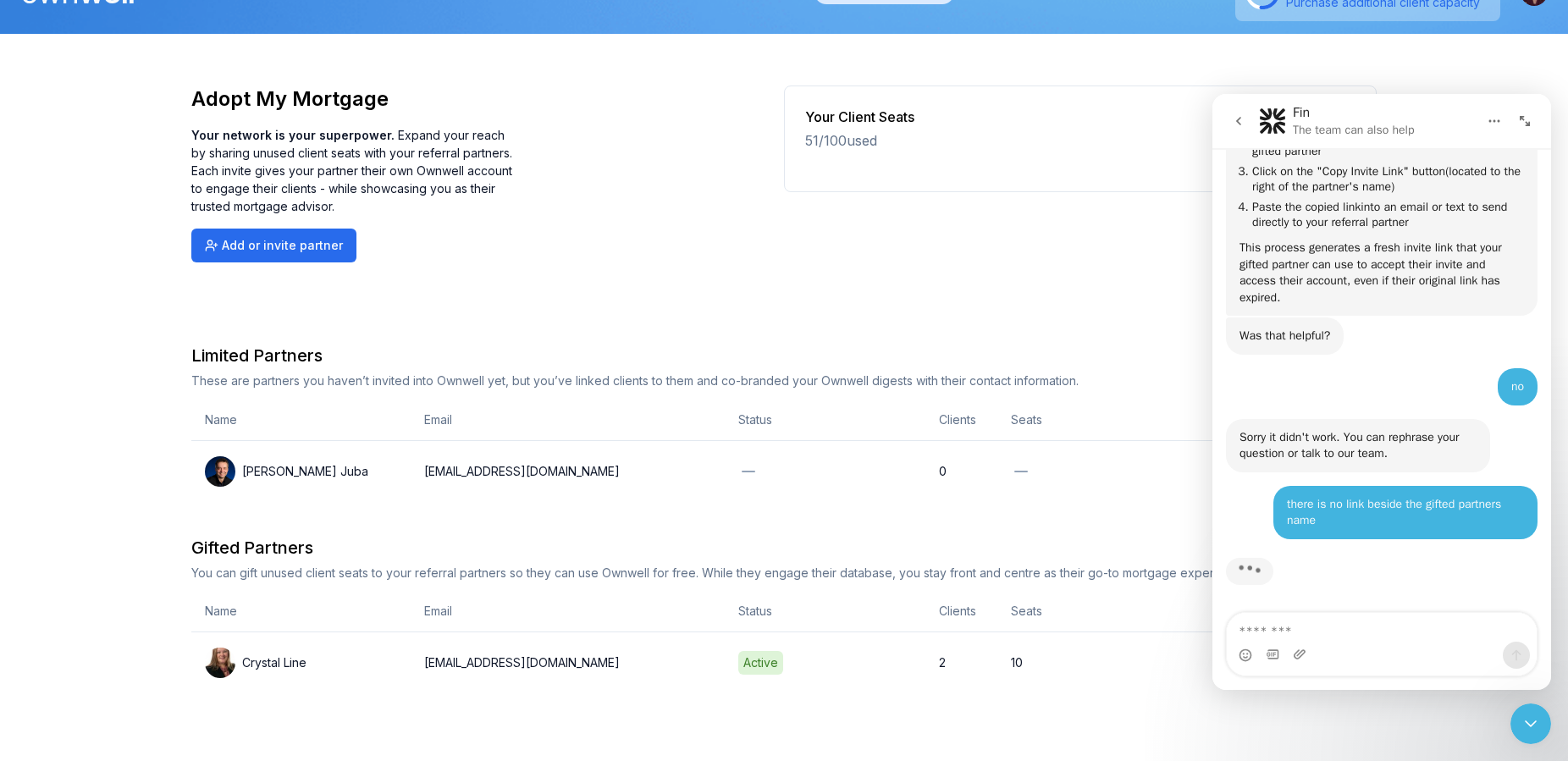 scroll, scrollTop: 535, scrollLeft: 0, axis: vertical 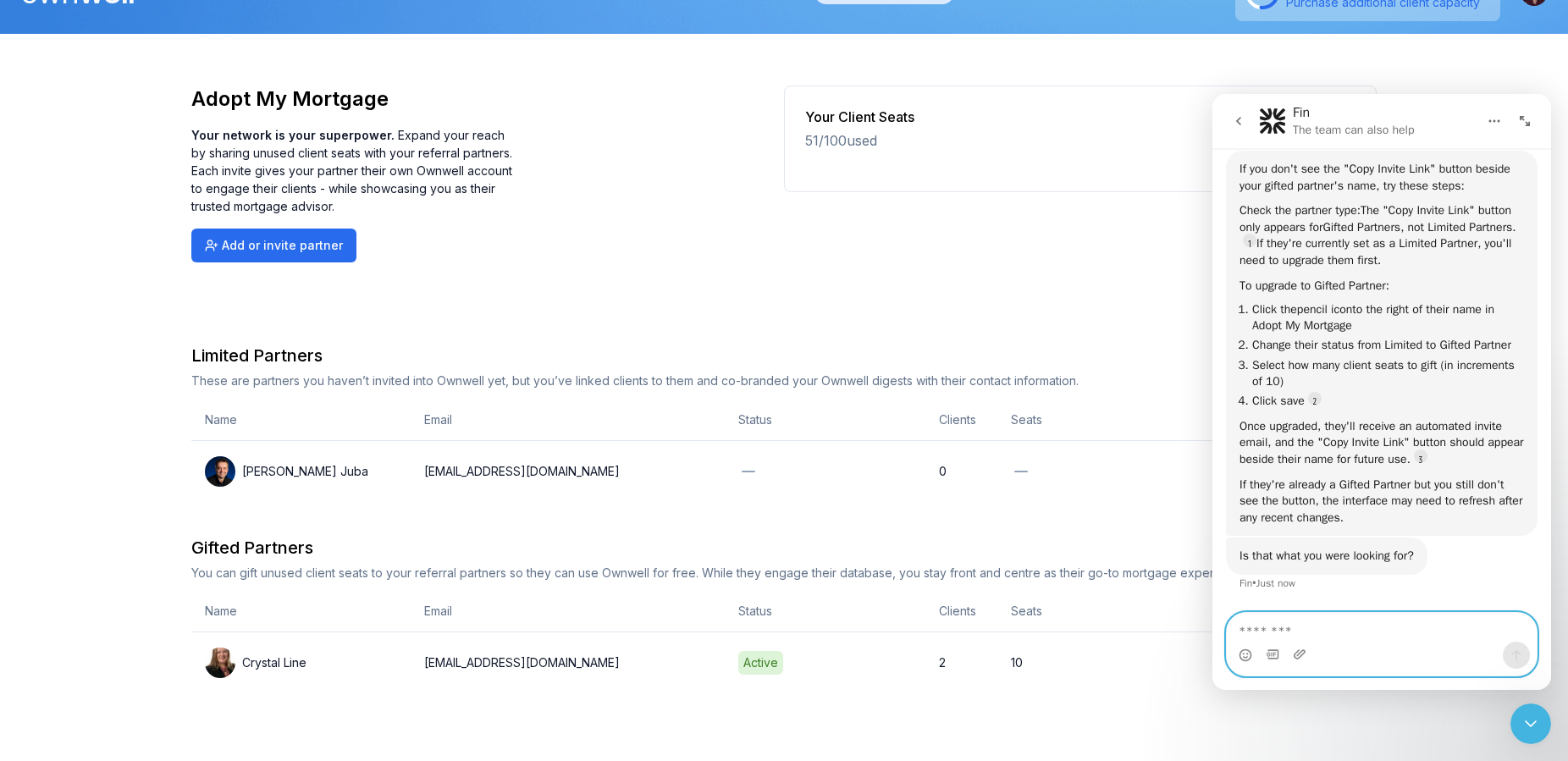 click at bounding box center (1382, 627) 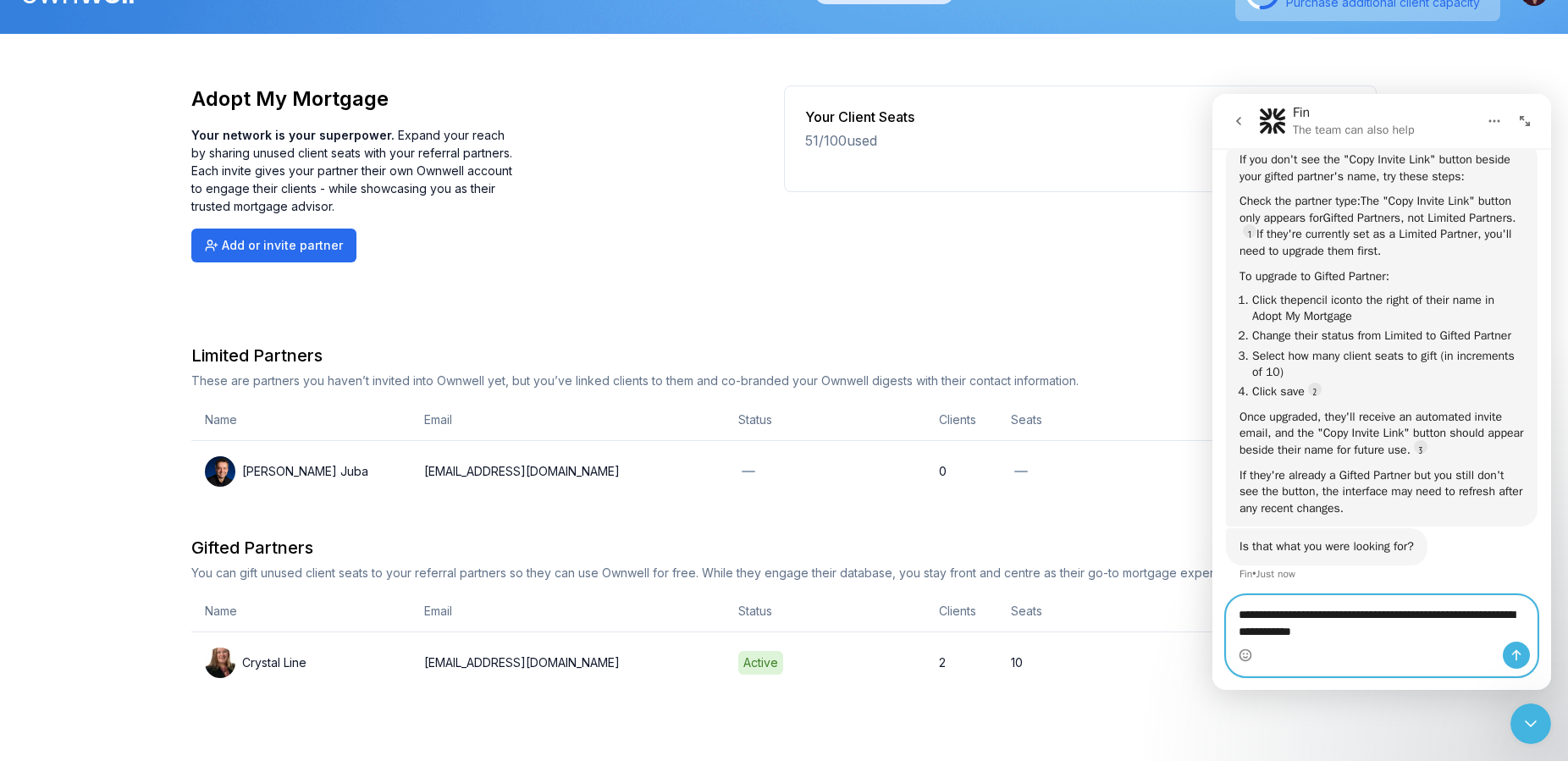 type on "**********" 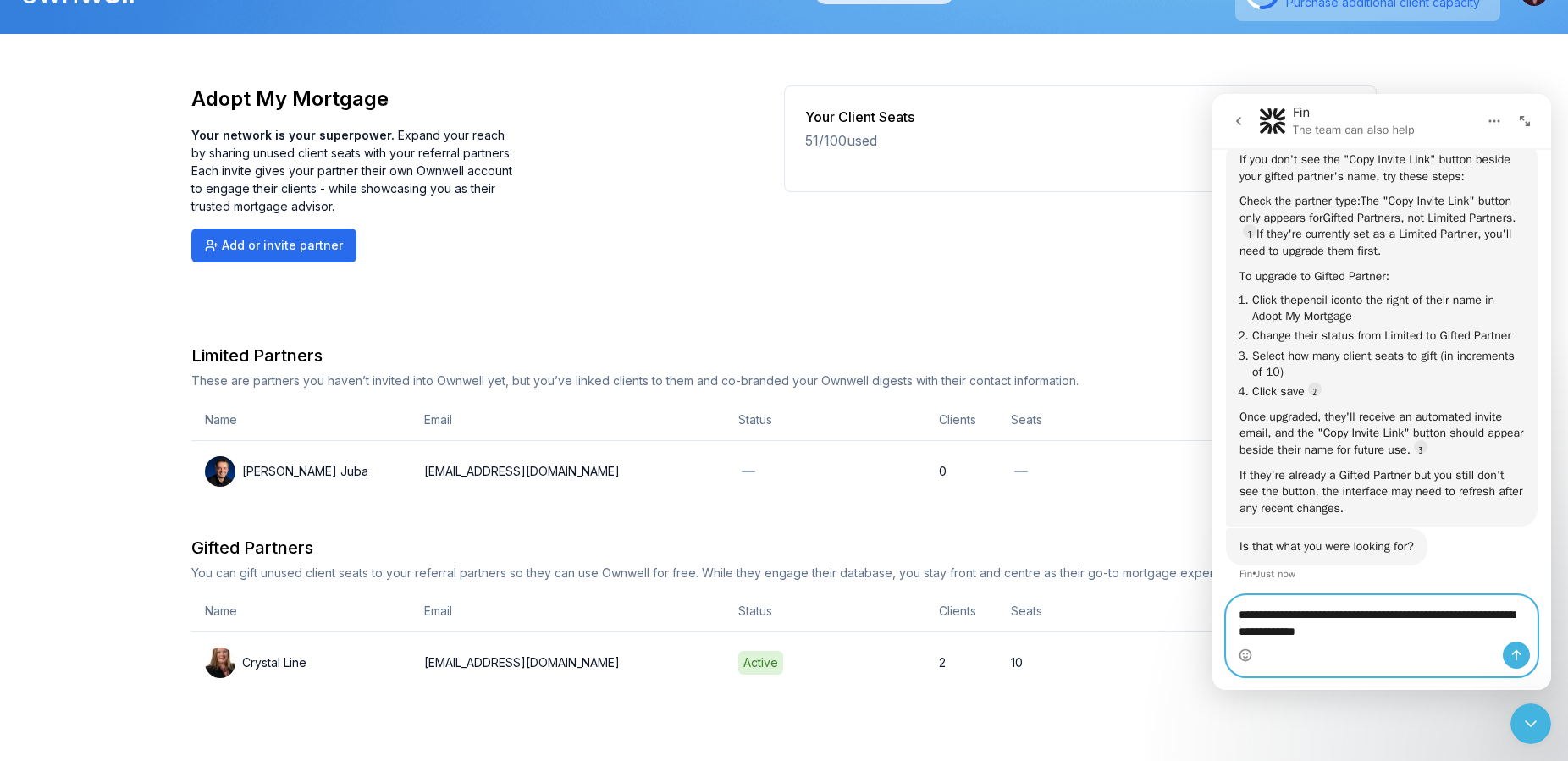 type 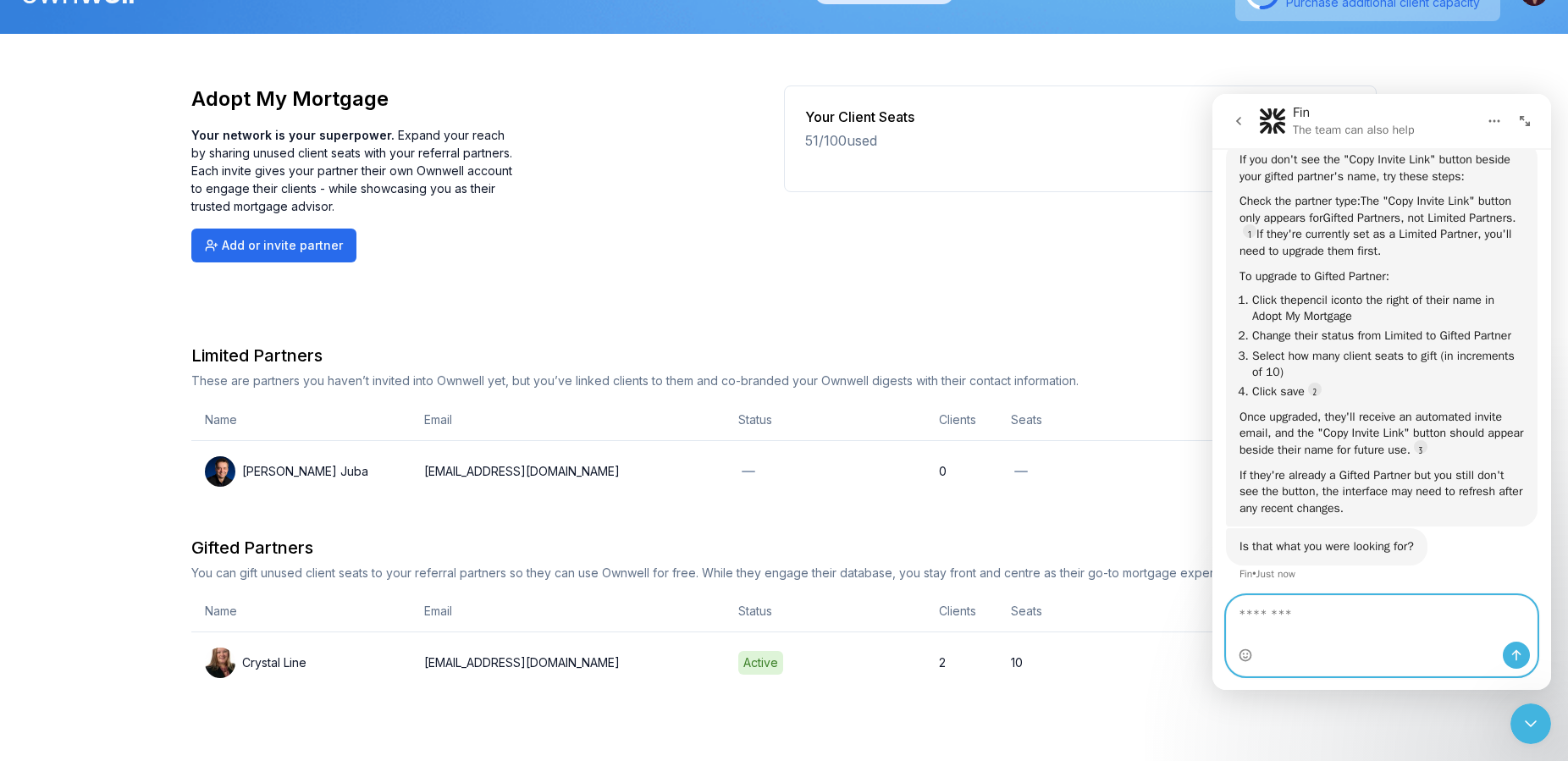 scroll, scrollTop: 3, scrollLeft: 0, axis: vertical 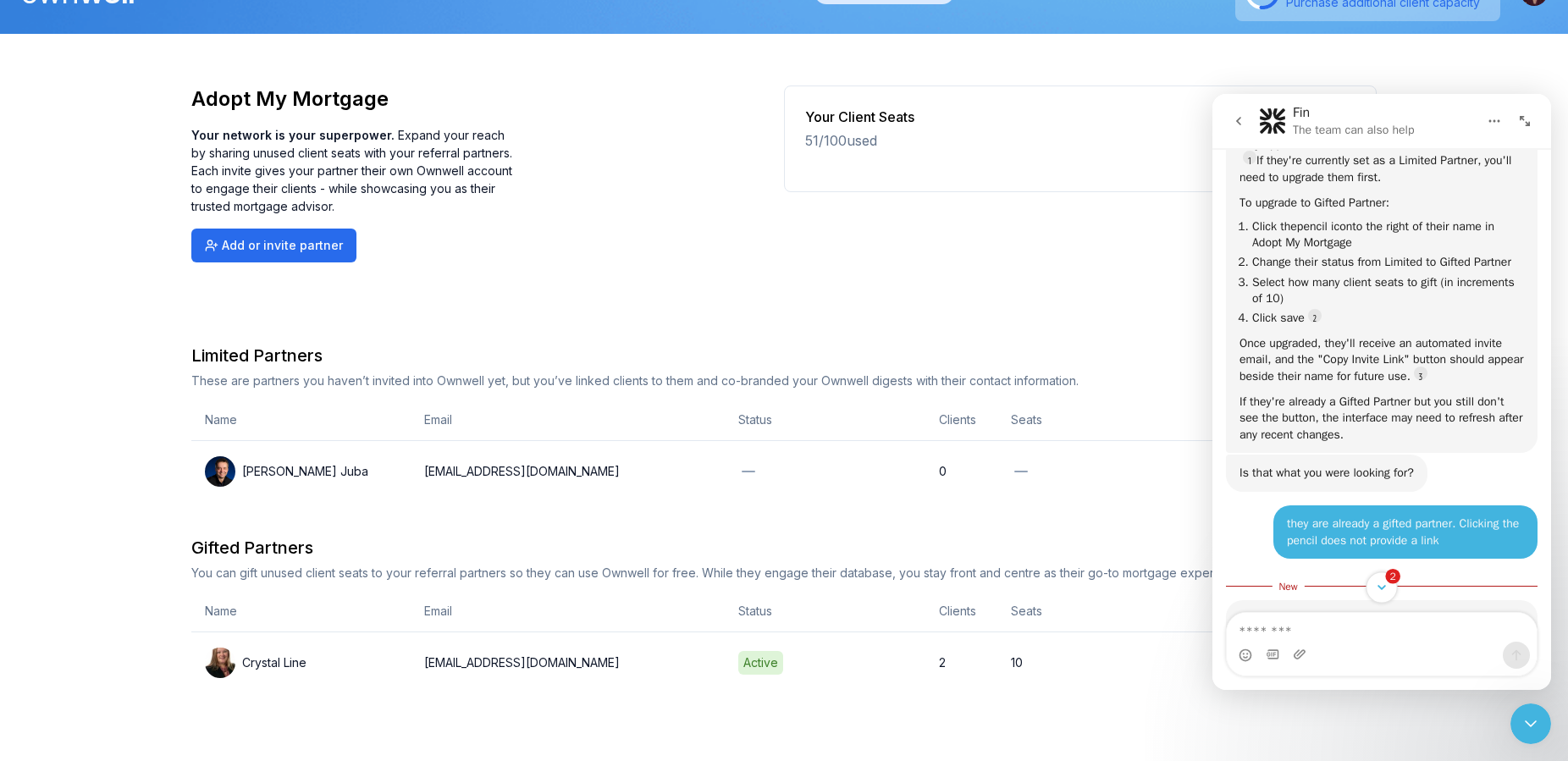 click 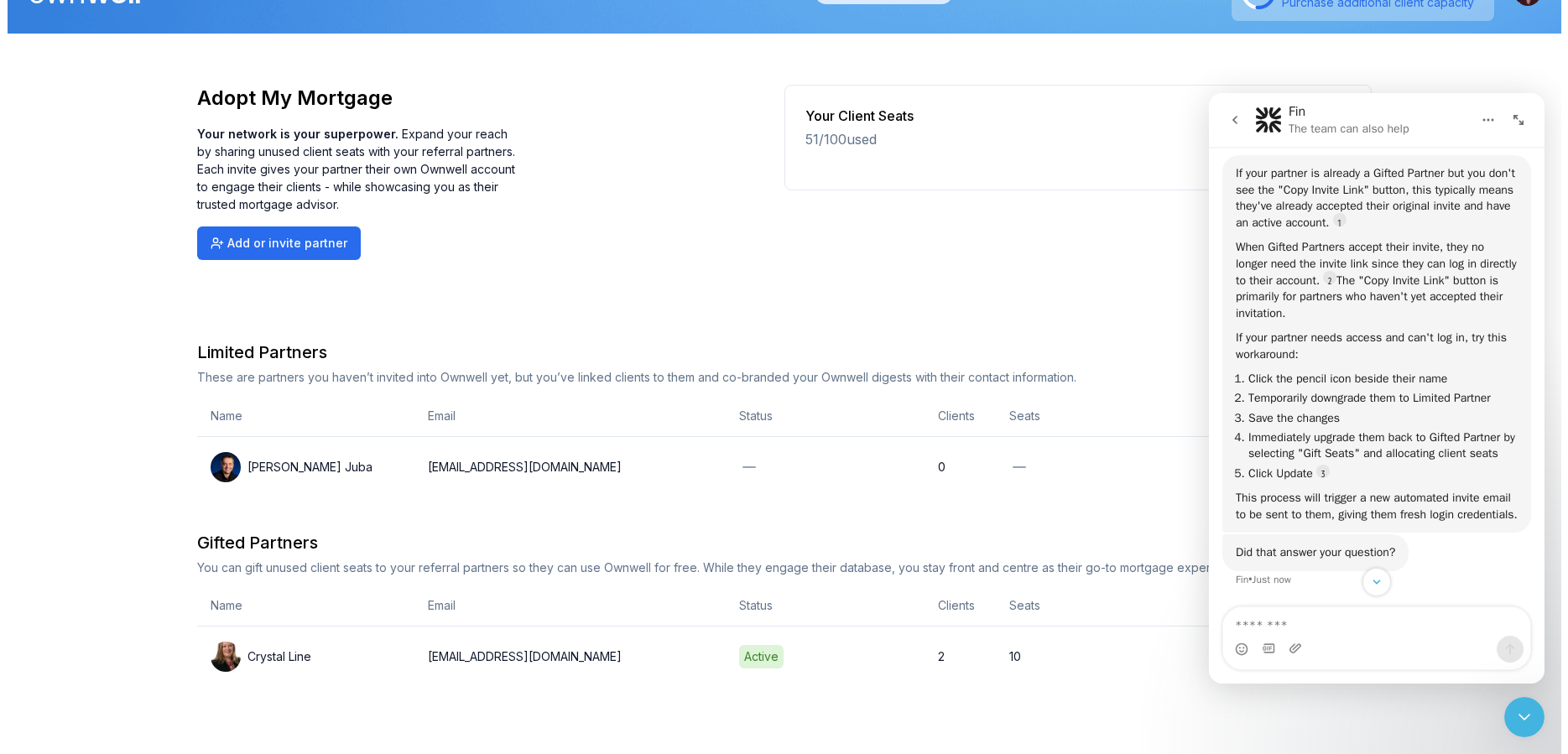 scroll, scrollTop: 1299, scrollLeft: 0, axis: vertical 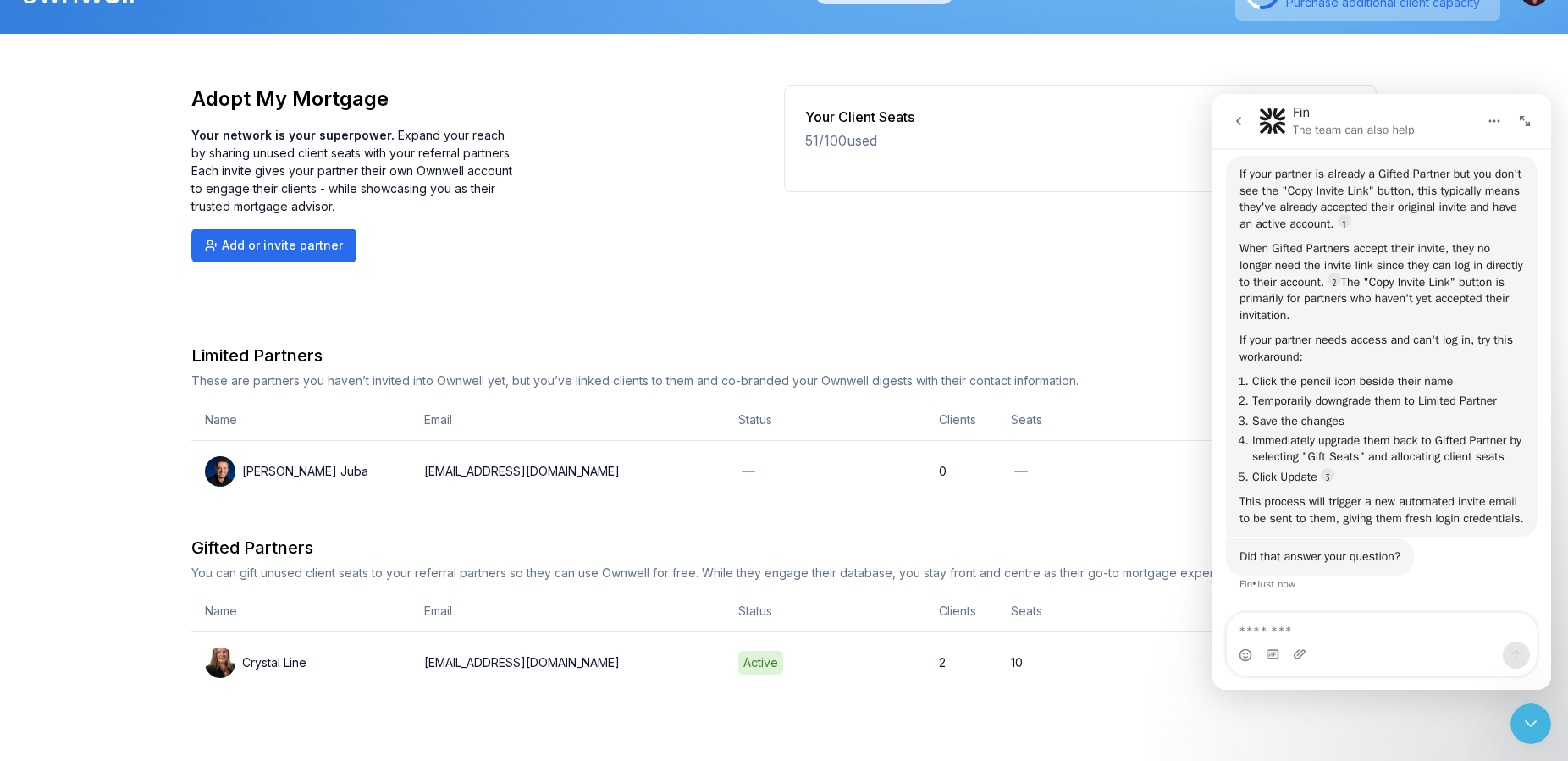 click 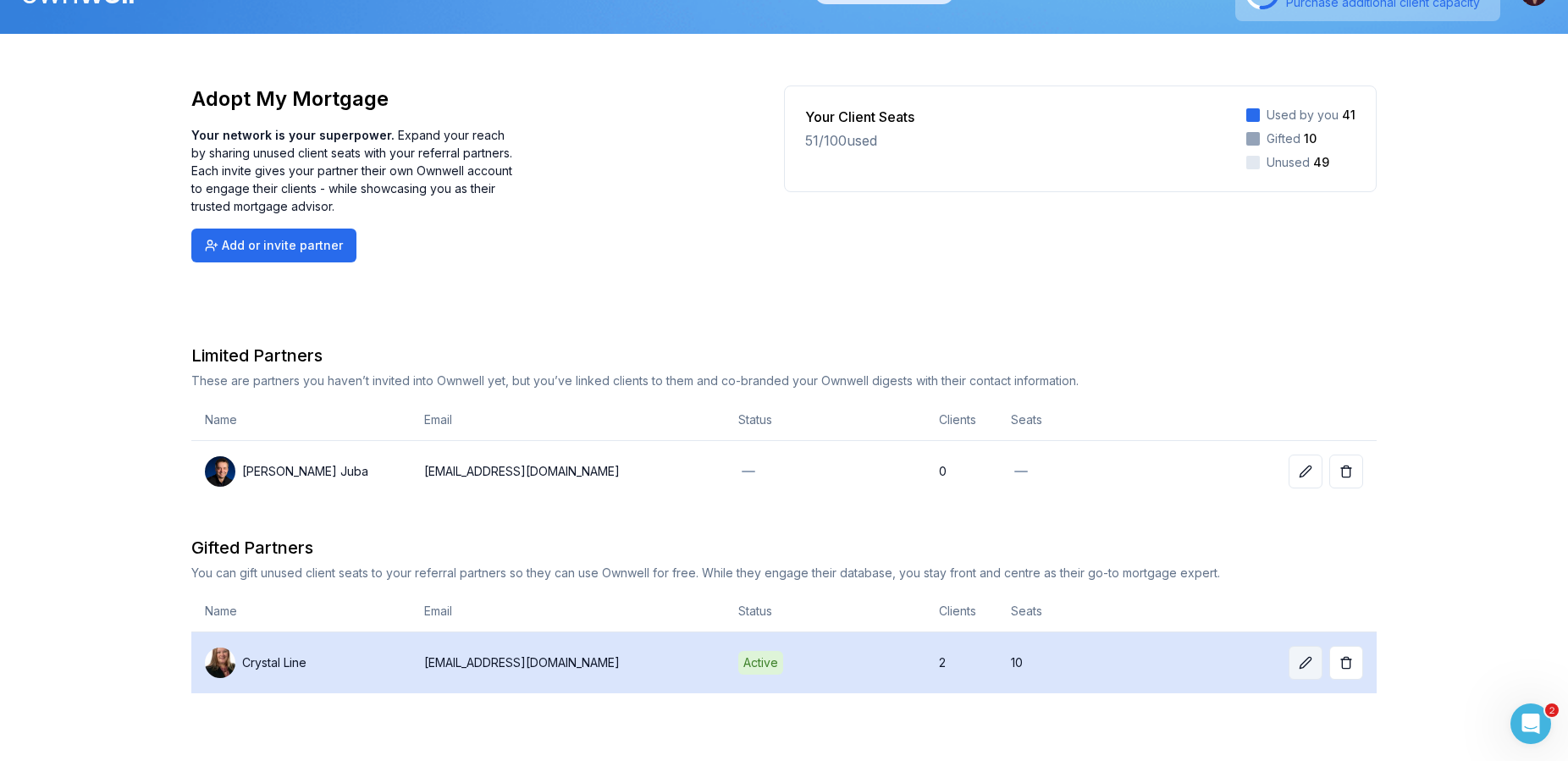 click 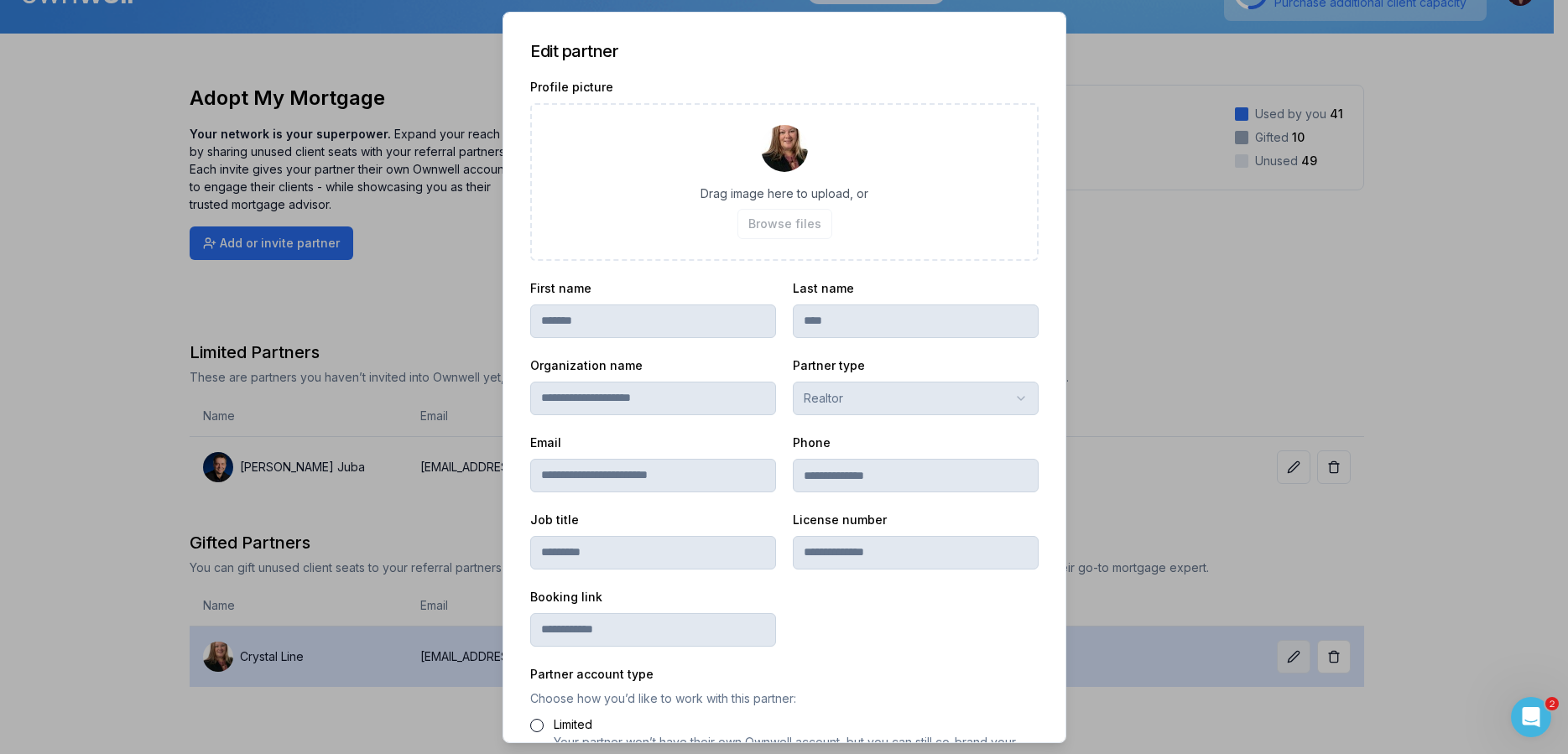 scroll, scrollTop: 233, scrollLeft: 0, axis: vertical 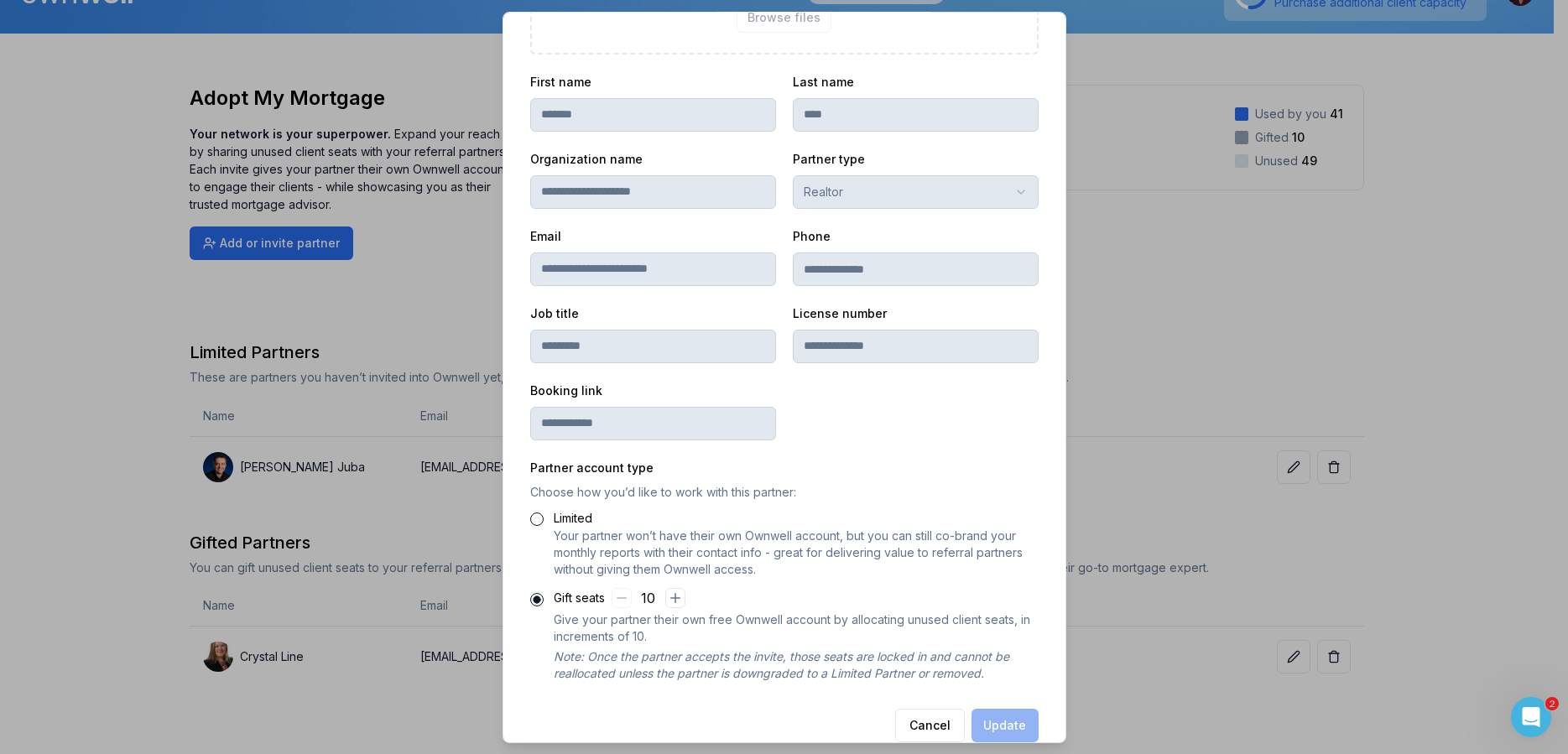 click on "Limited" at bounding box center [537, 518] 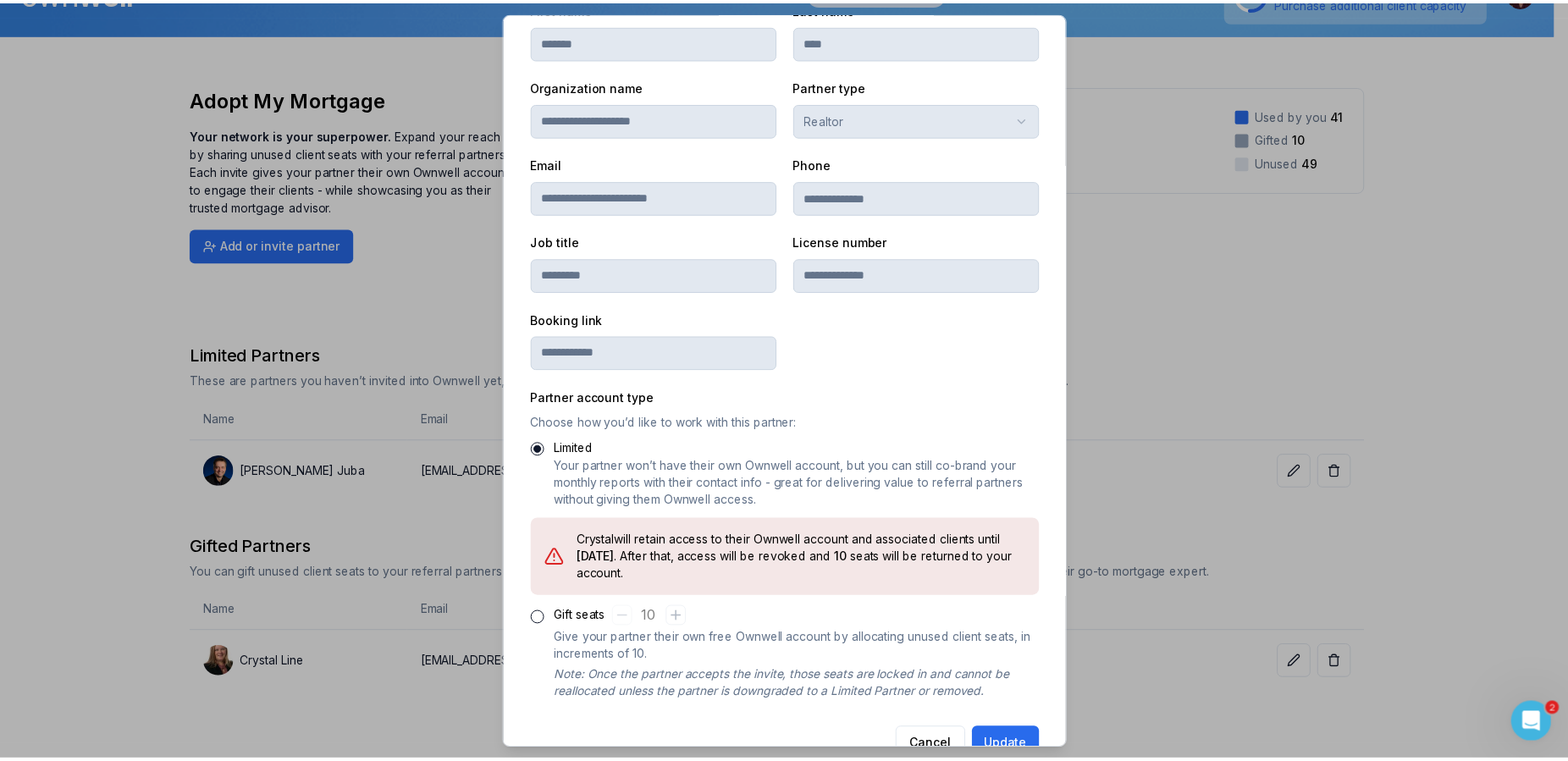 scroll, scrollTop: 323, scrollLeft: 0, axis: vertical 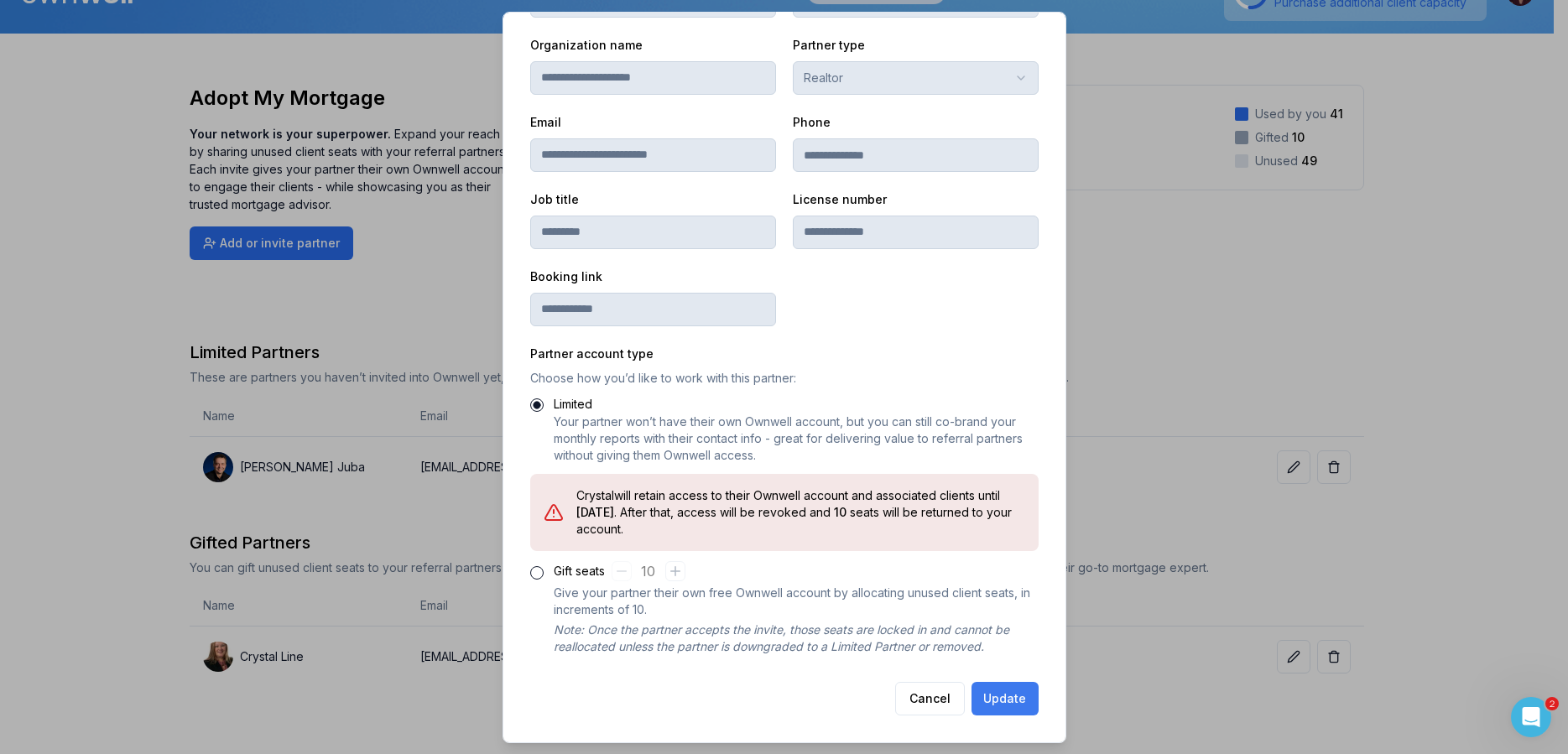 click on "Update" at bounding box center (1005, 698) 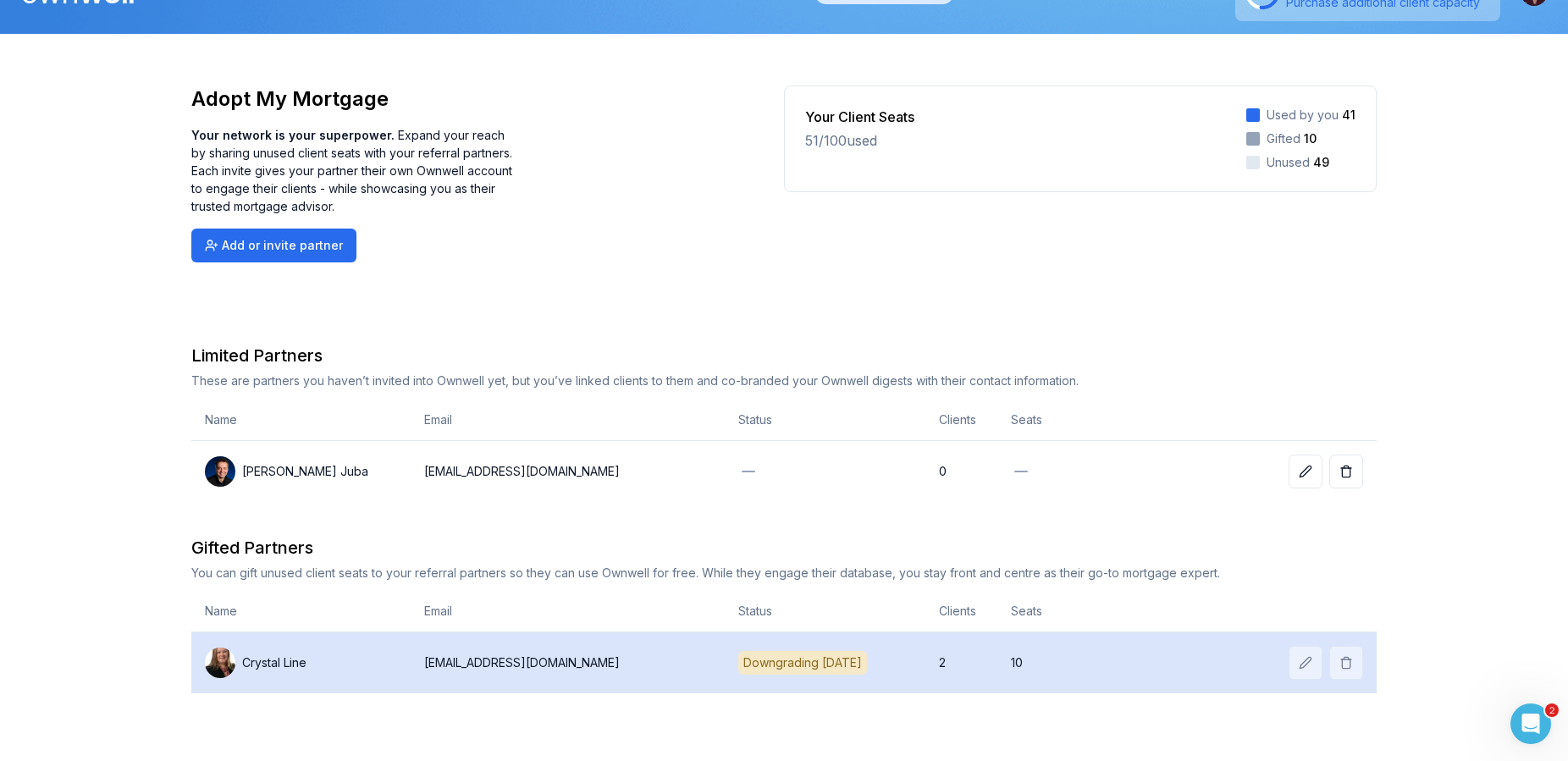 click at bounding box center (1219, 663) 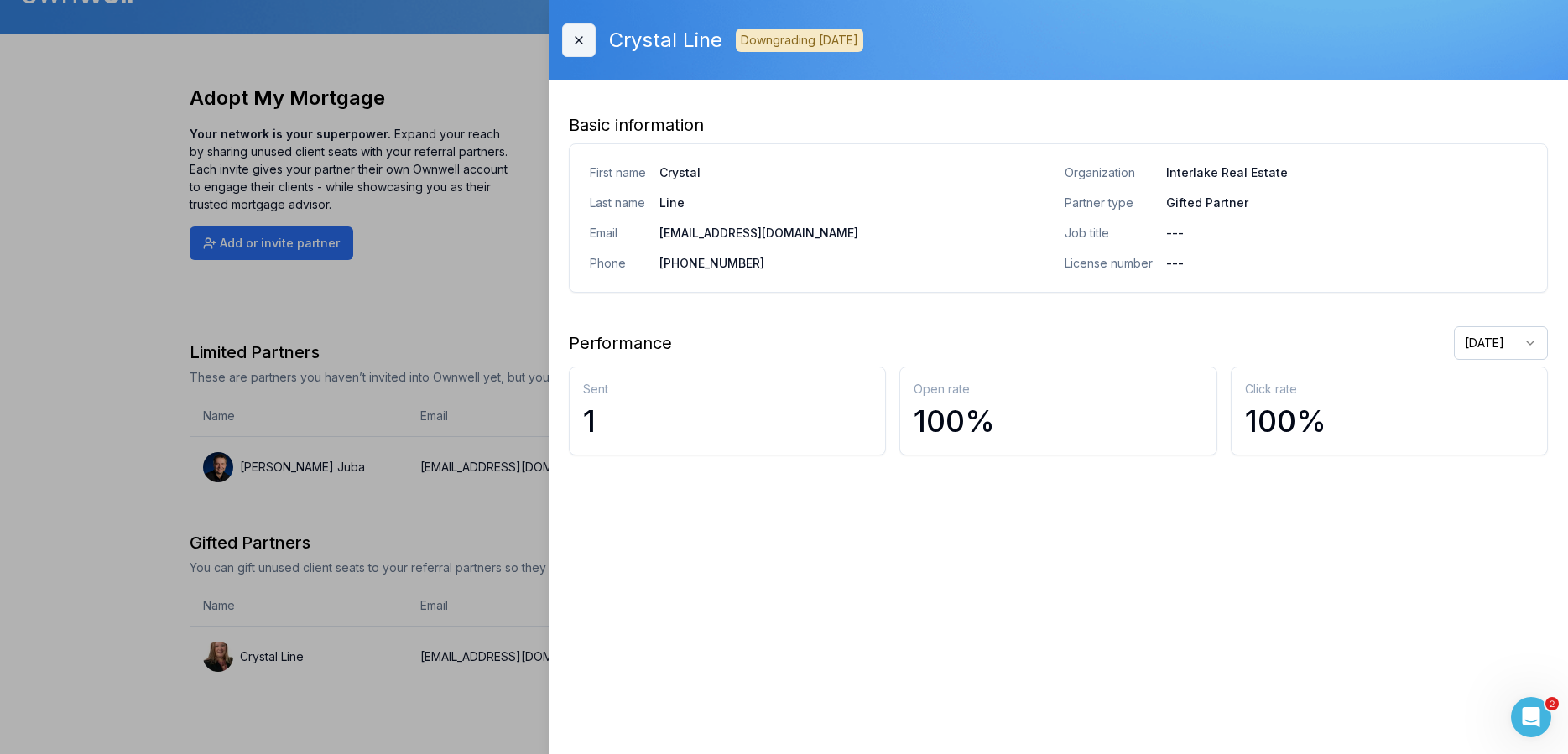 click 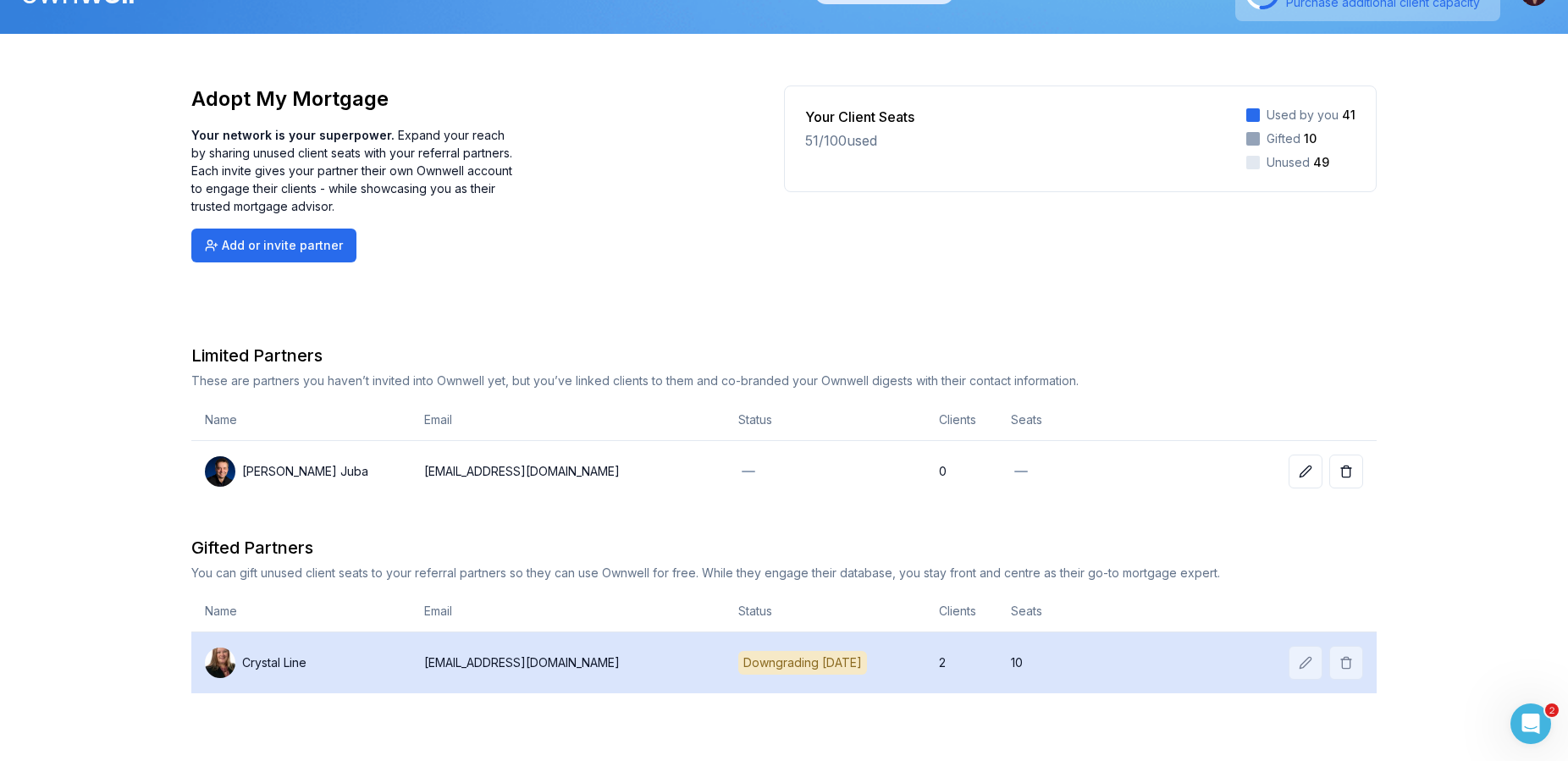 click at bounding box center [1219, 663] 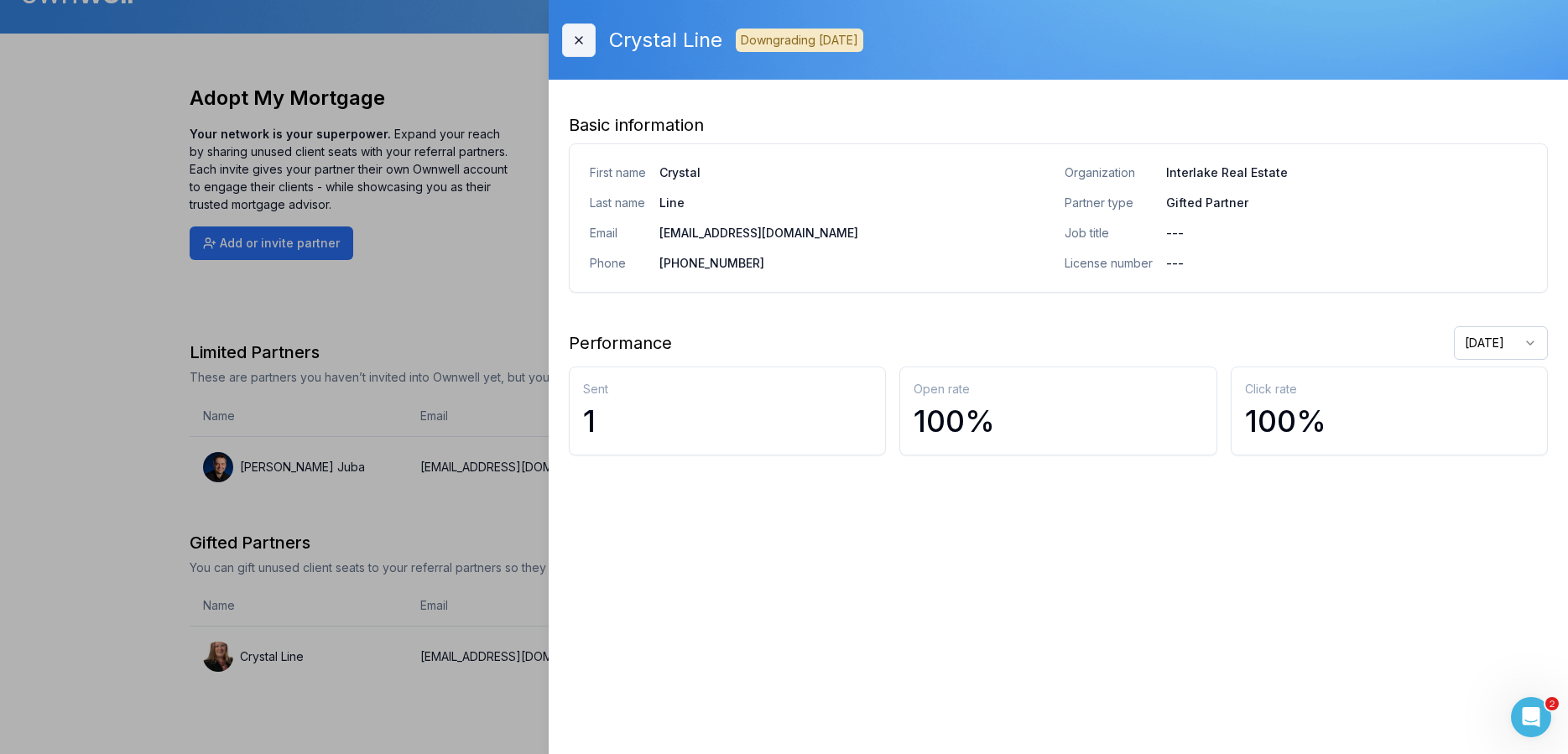 click 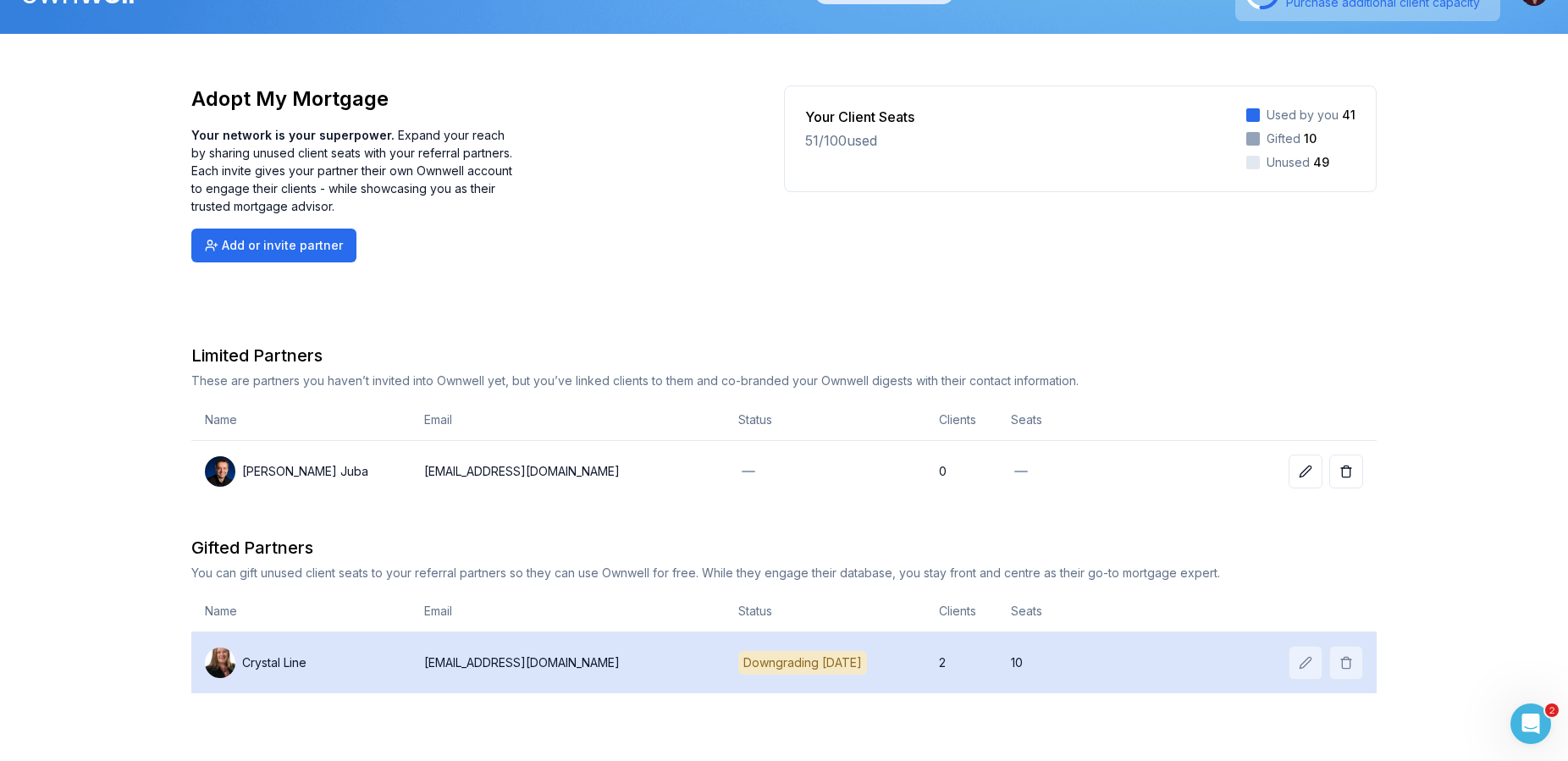 click on "Downgrading [DATE]" at bounding box center (803, 663) 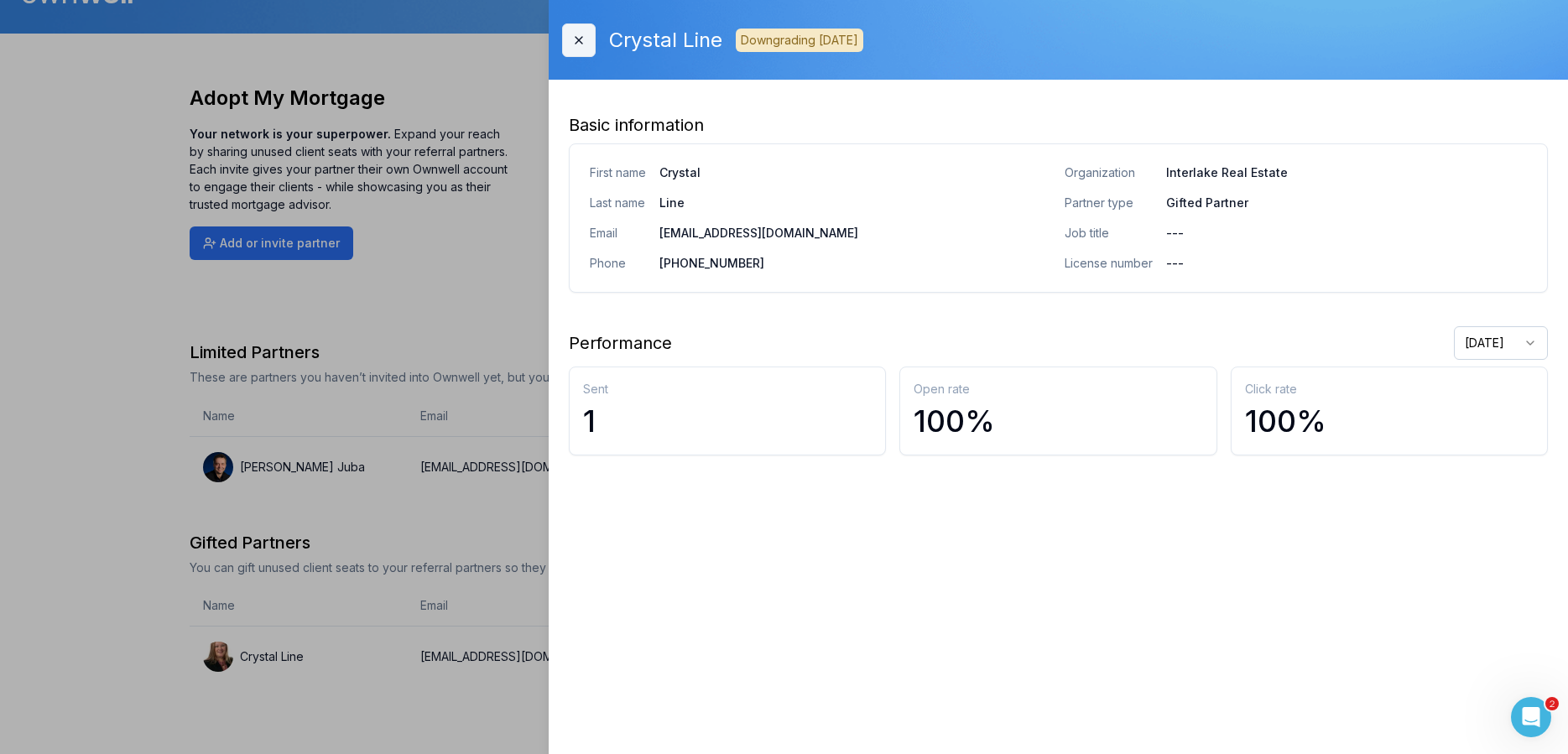 click 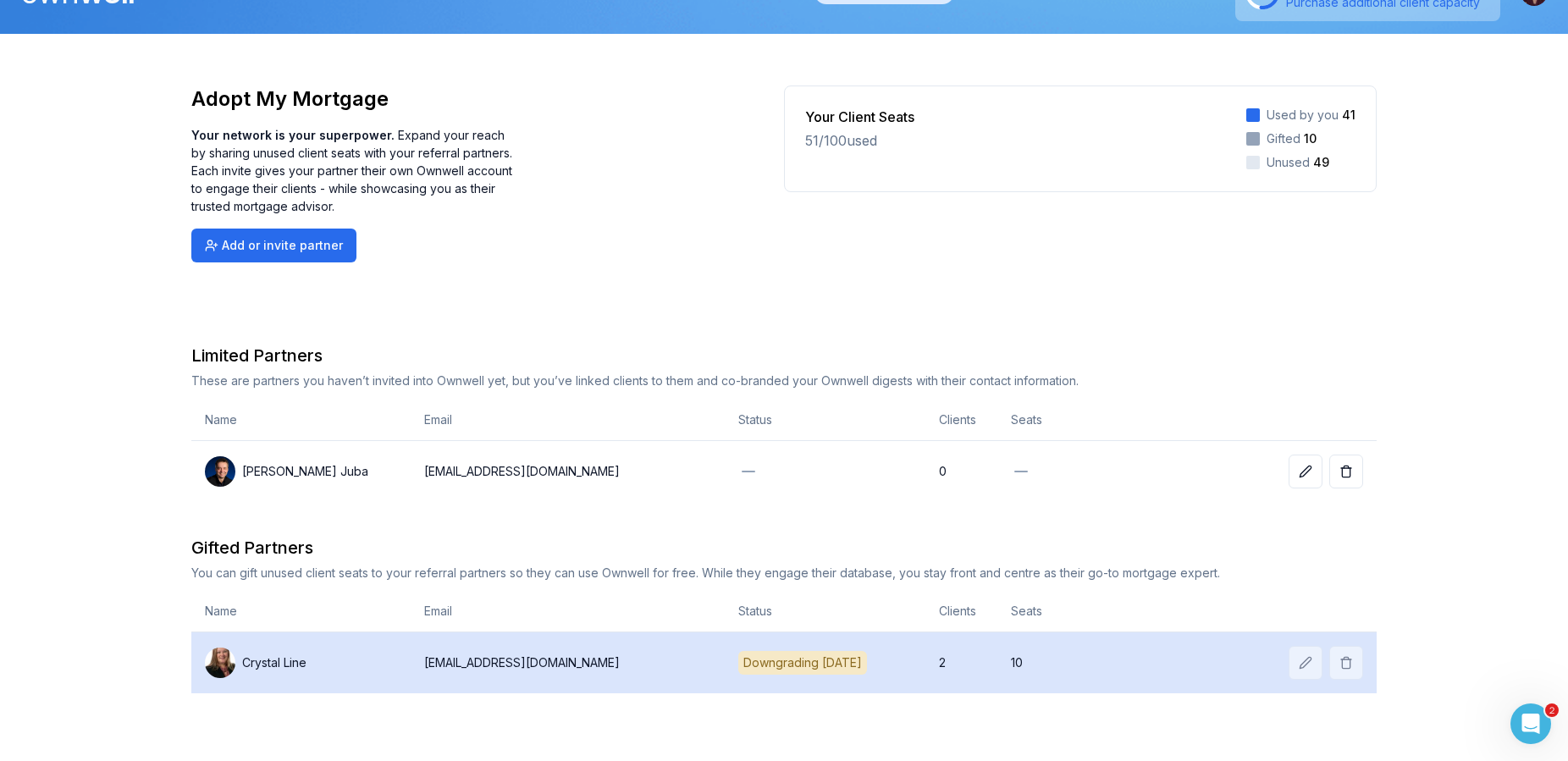 click at bounding box center (1219, 663) 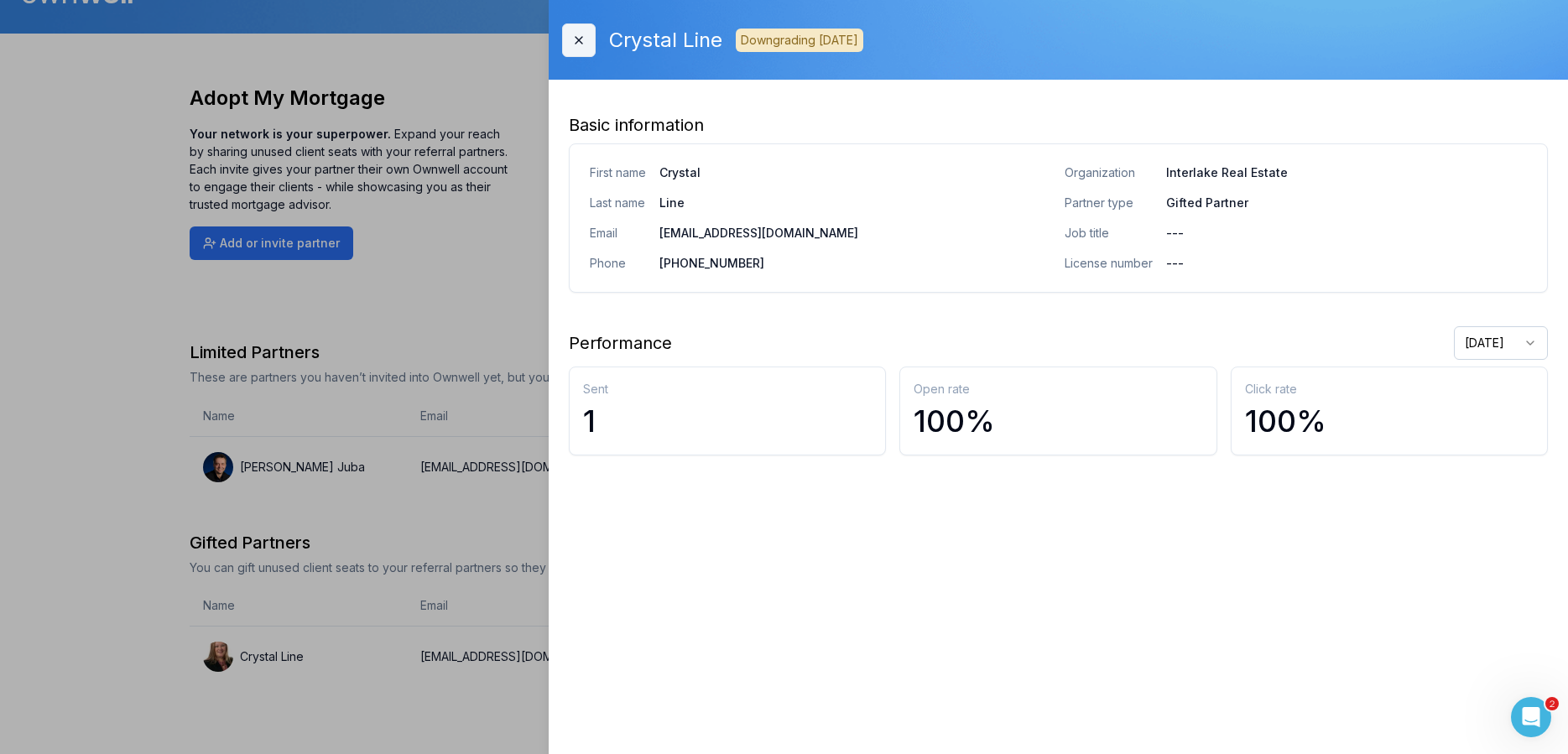 click 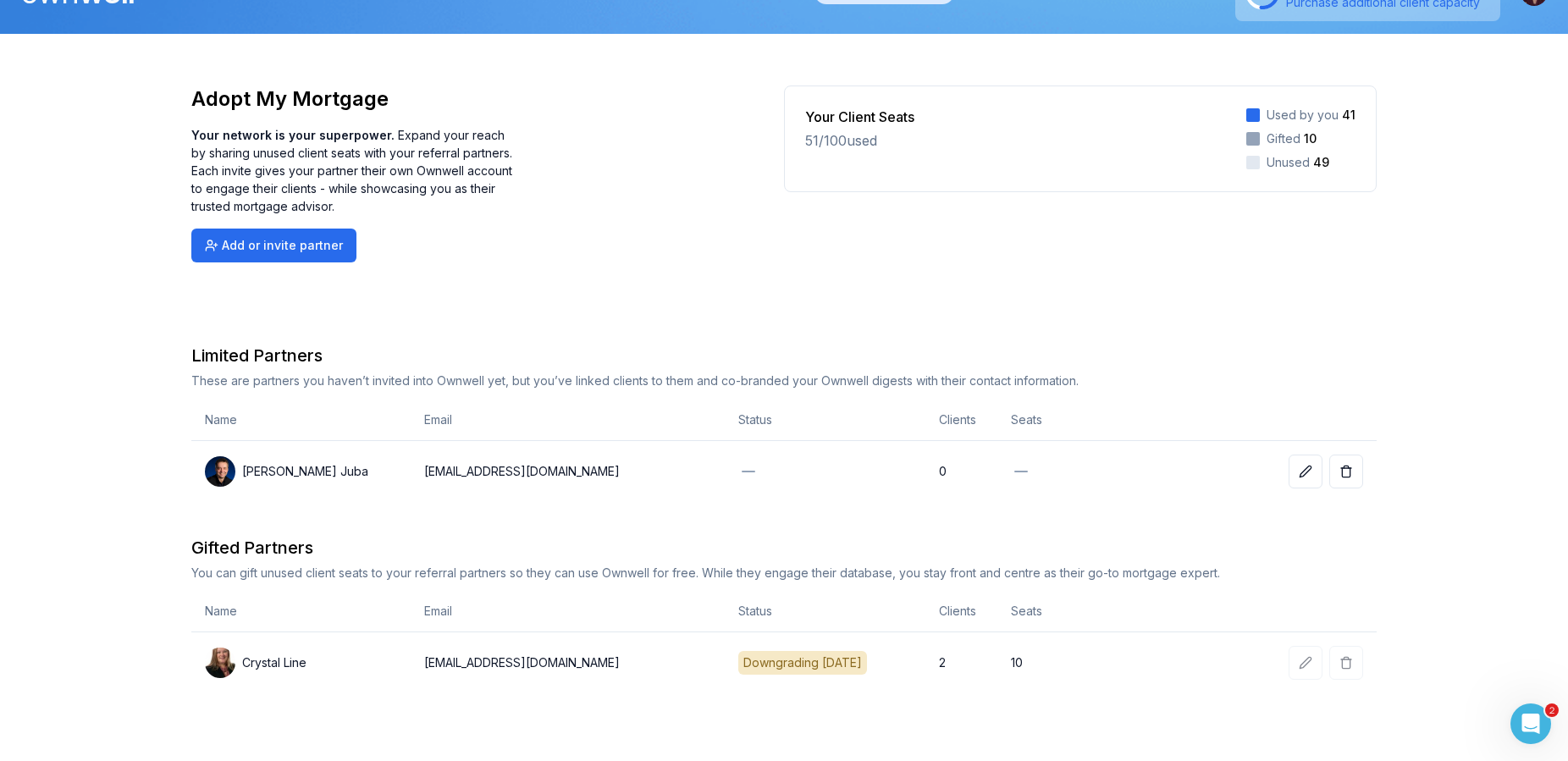 drag, startPoint x: 1532, startPoint y: 723, endPoint x: 1516, endPoint y: 711, distance: 20 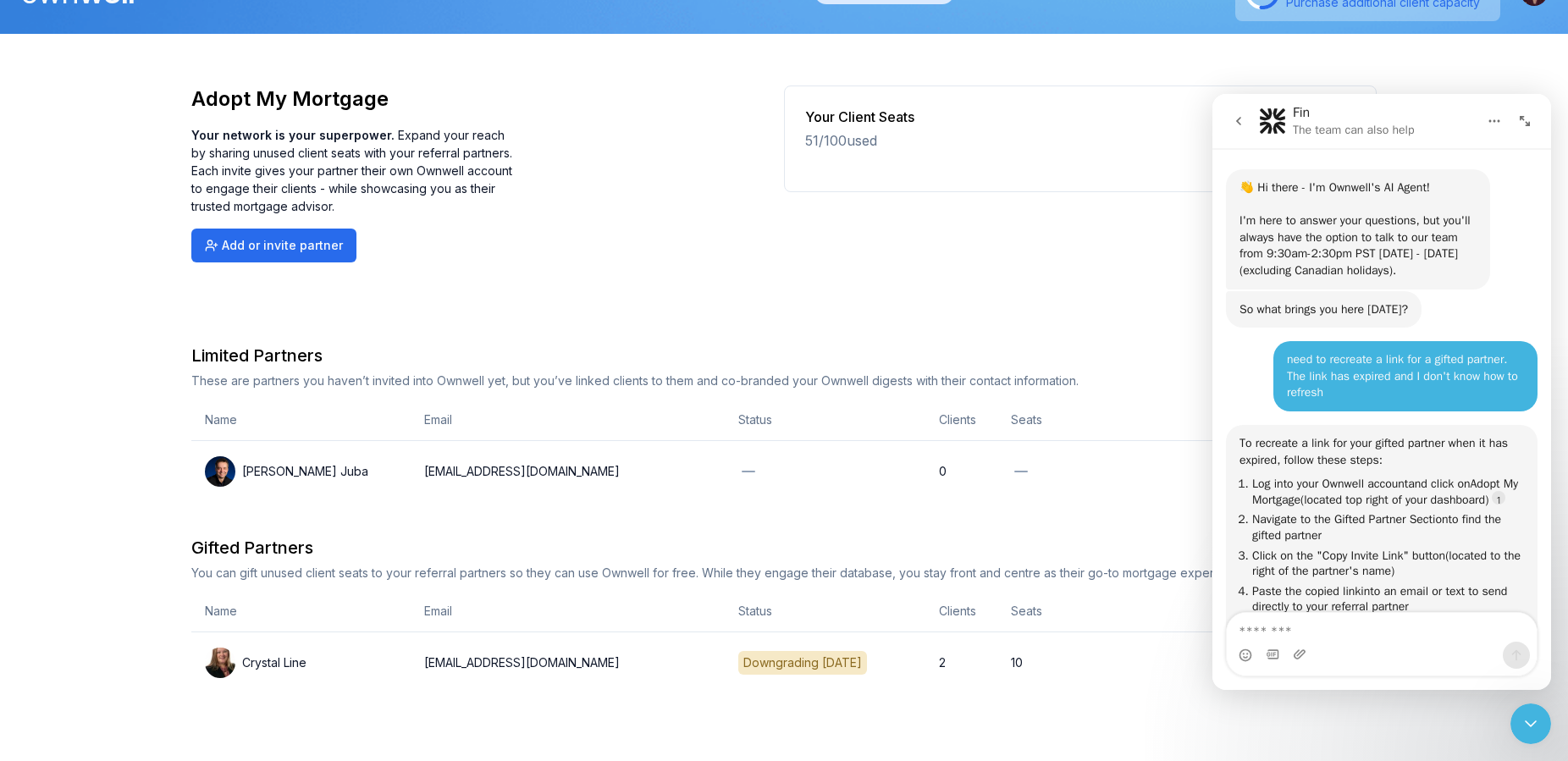 scroll, scrollTop: 1317, scrollLeft: 0, axis: vertical 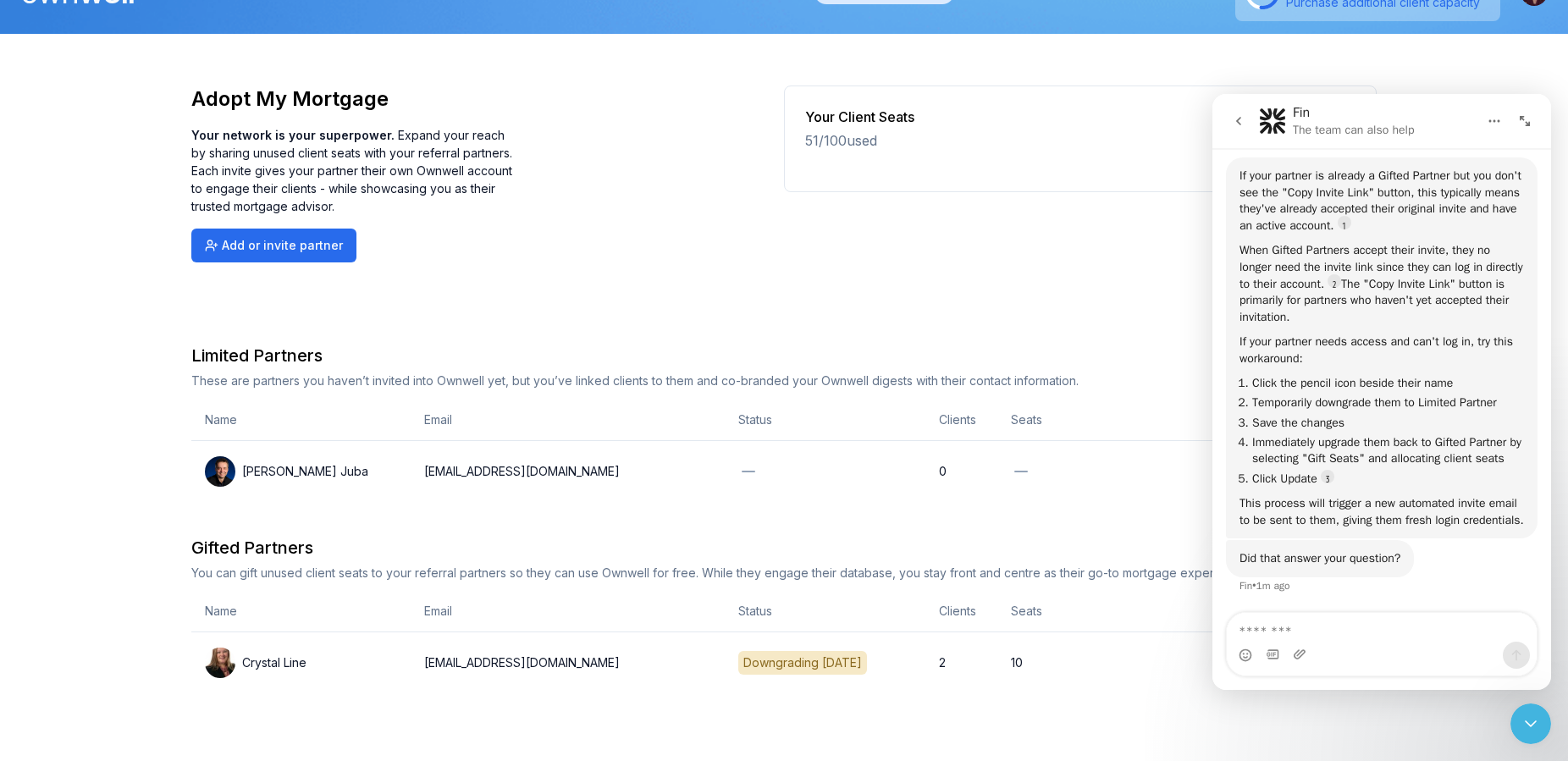 click 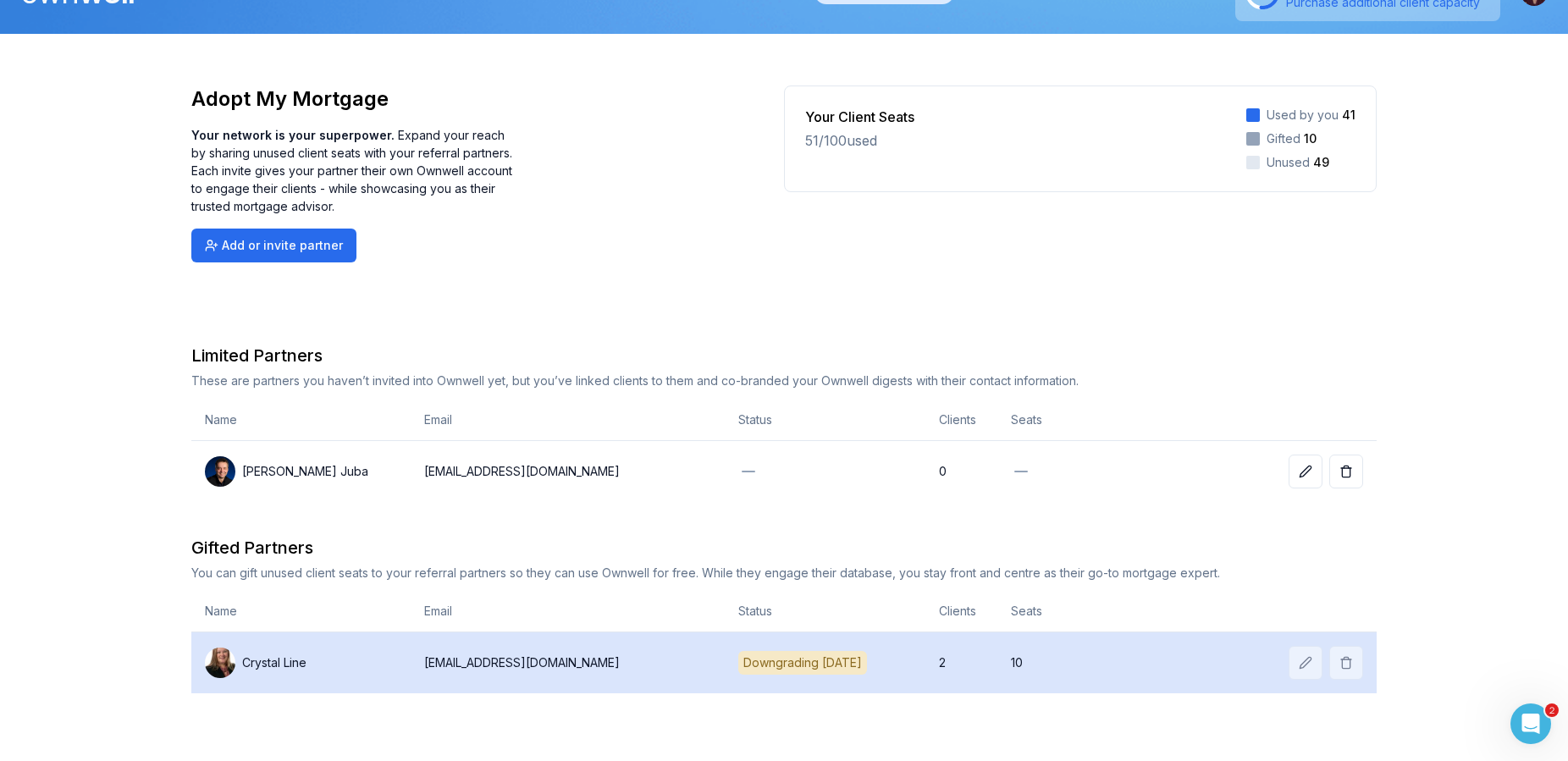 click on "10" at bounding box center [1030, 663] 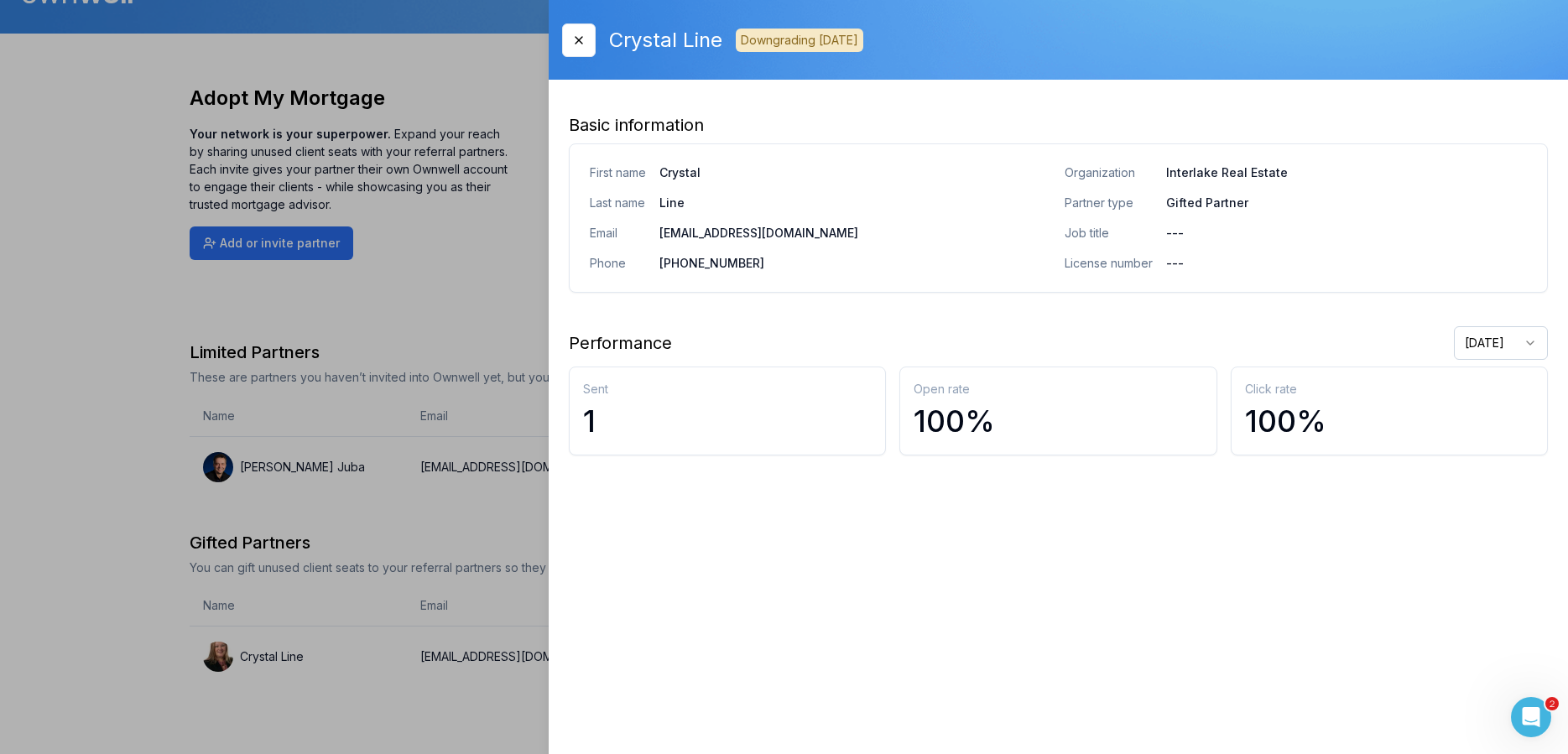 click on "1" at bounding box center [727, 421] 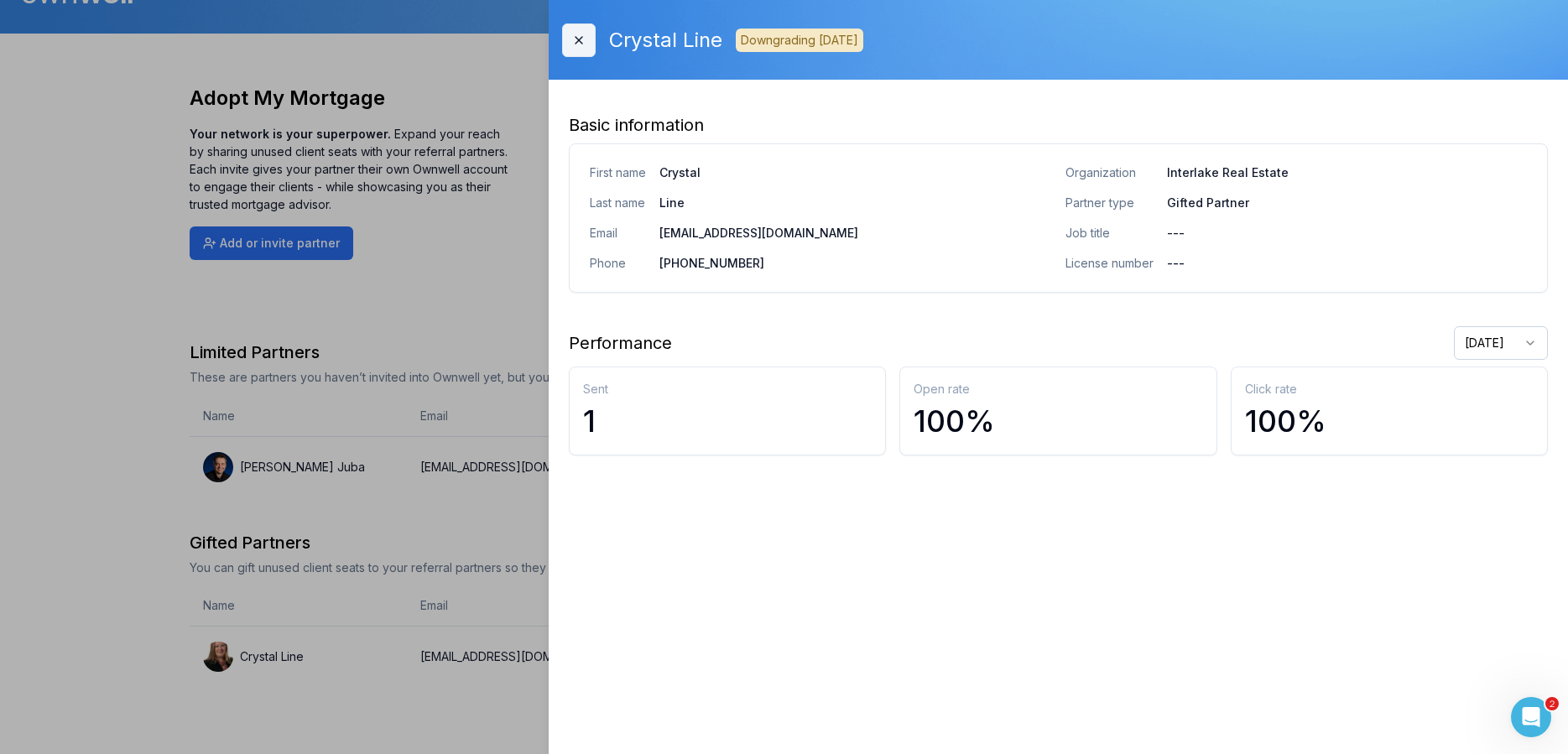 click 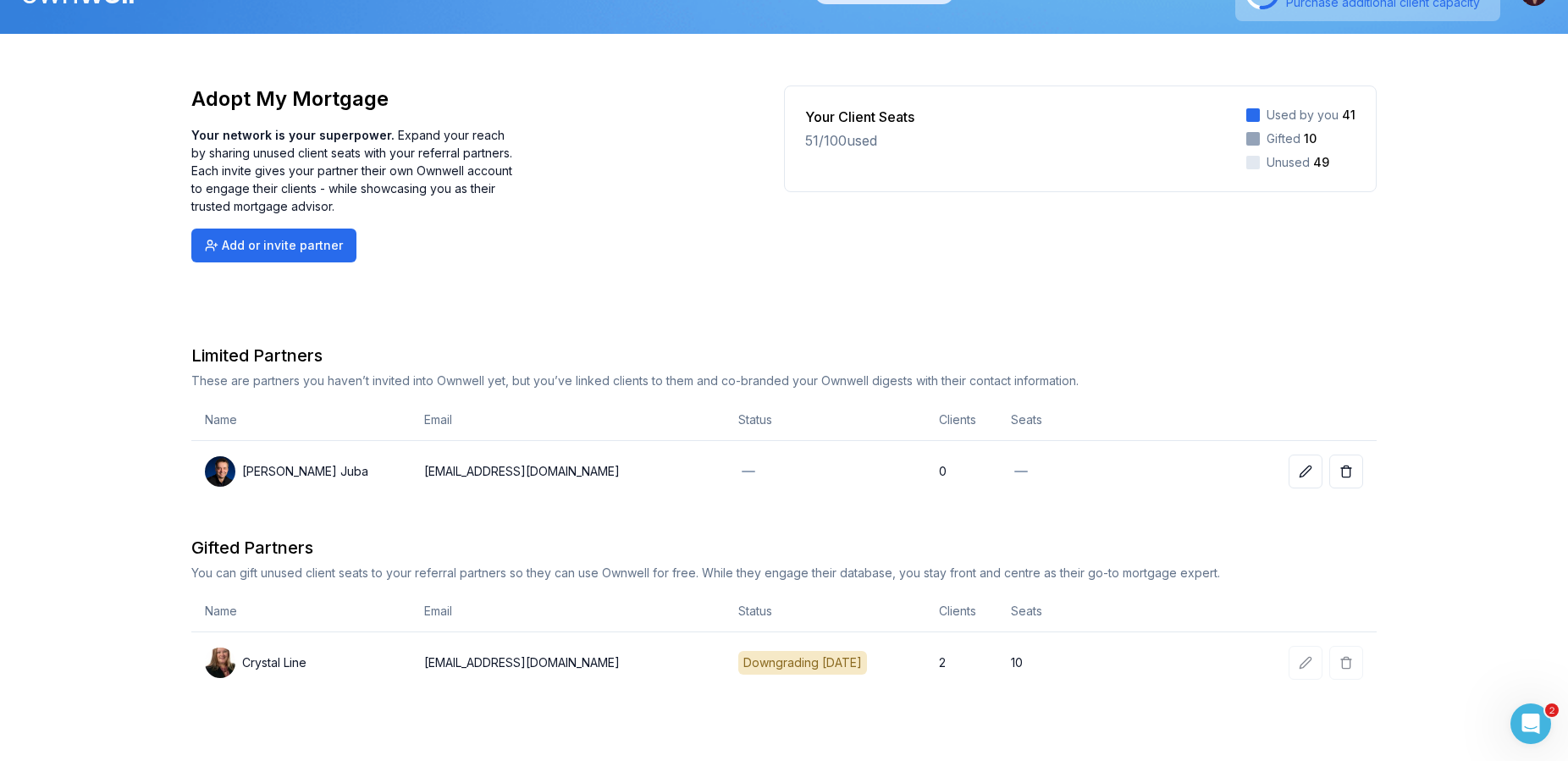 click 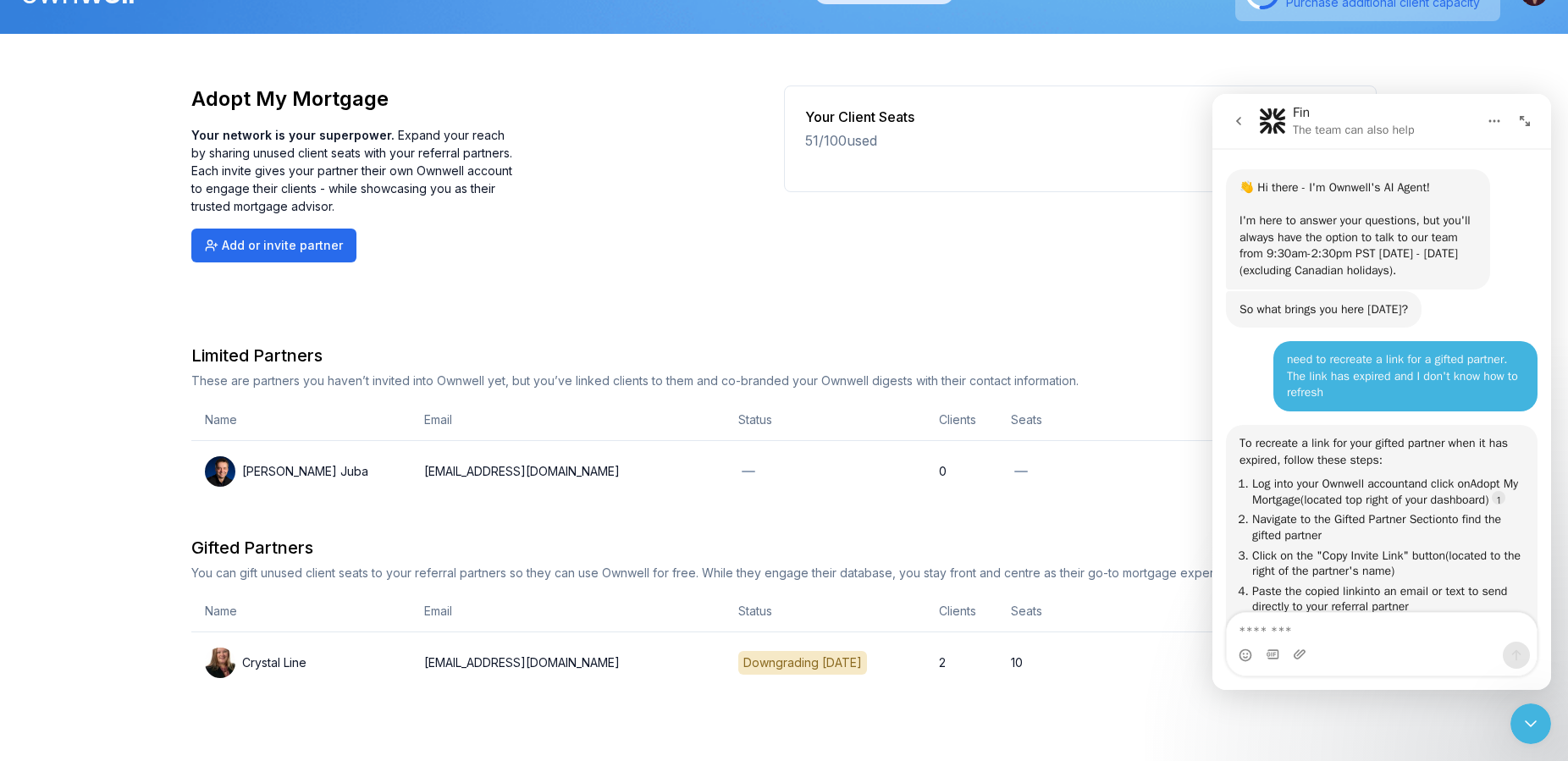 scroll, scrollTop: 1317, scrollLeft: 0, axis: vertical 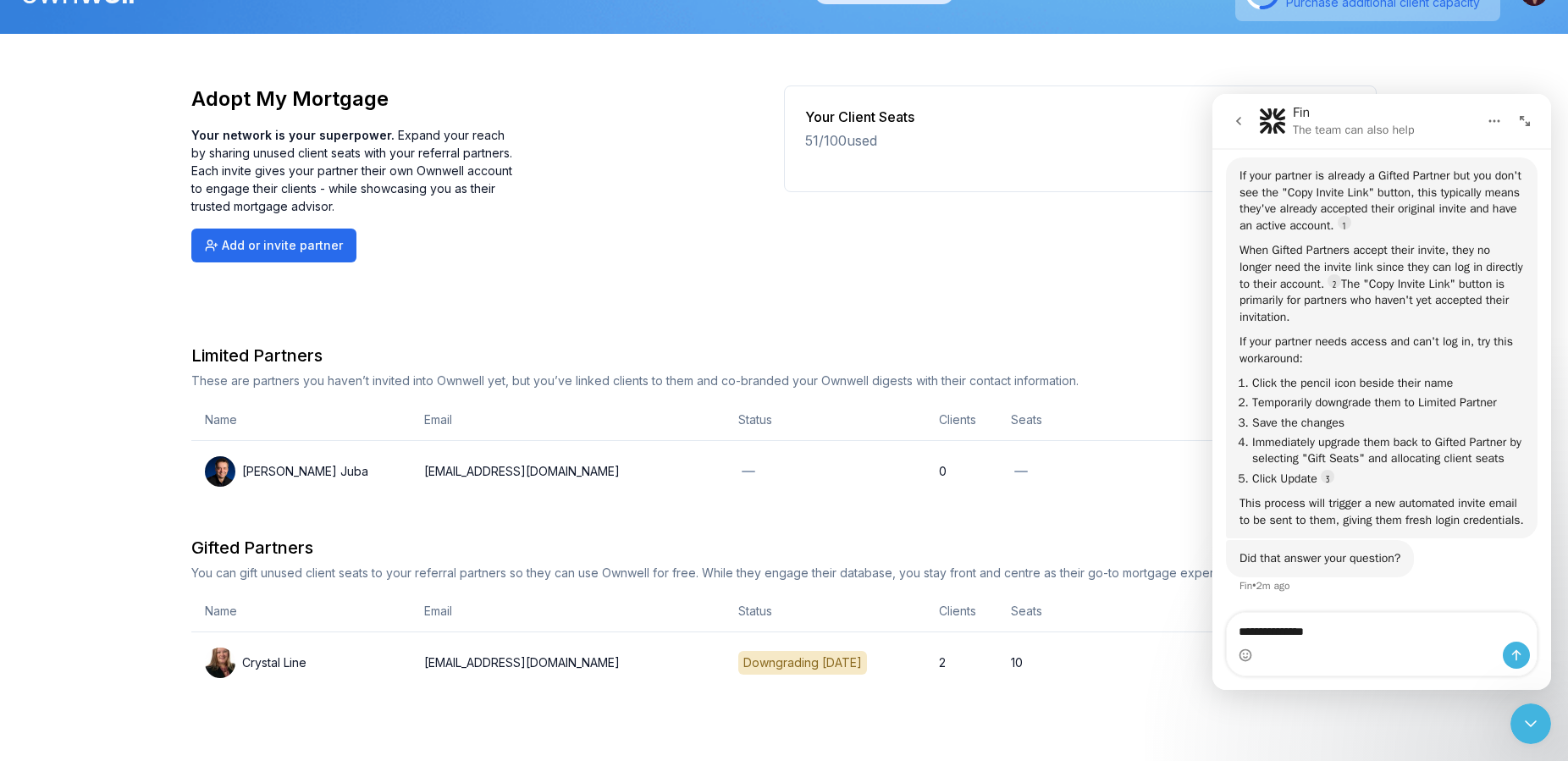 type on "**********" 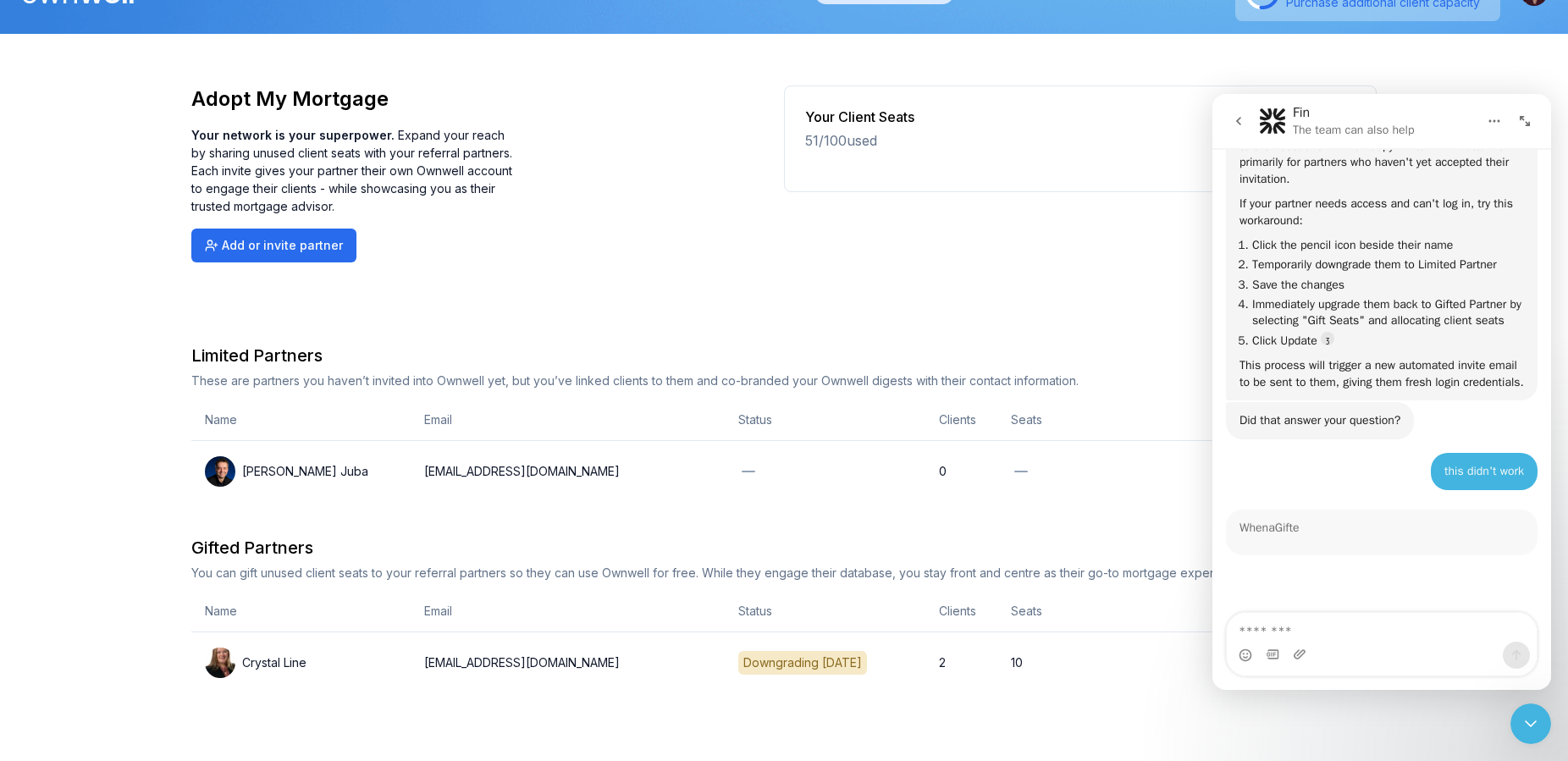 scroll, scrollTop: 1762, scrollLeft: 0, axis: vertical 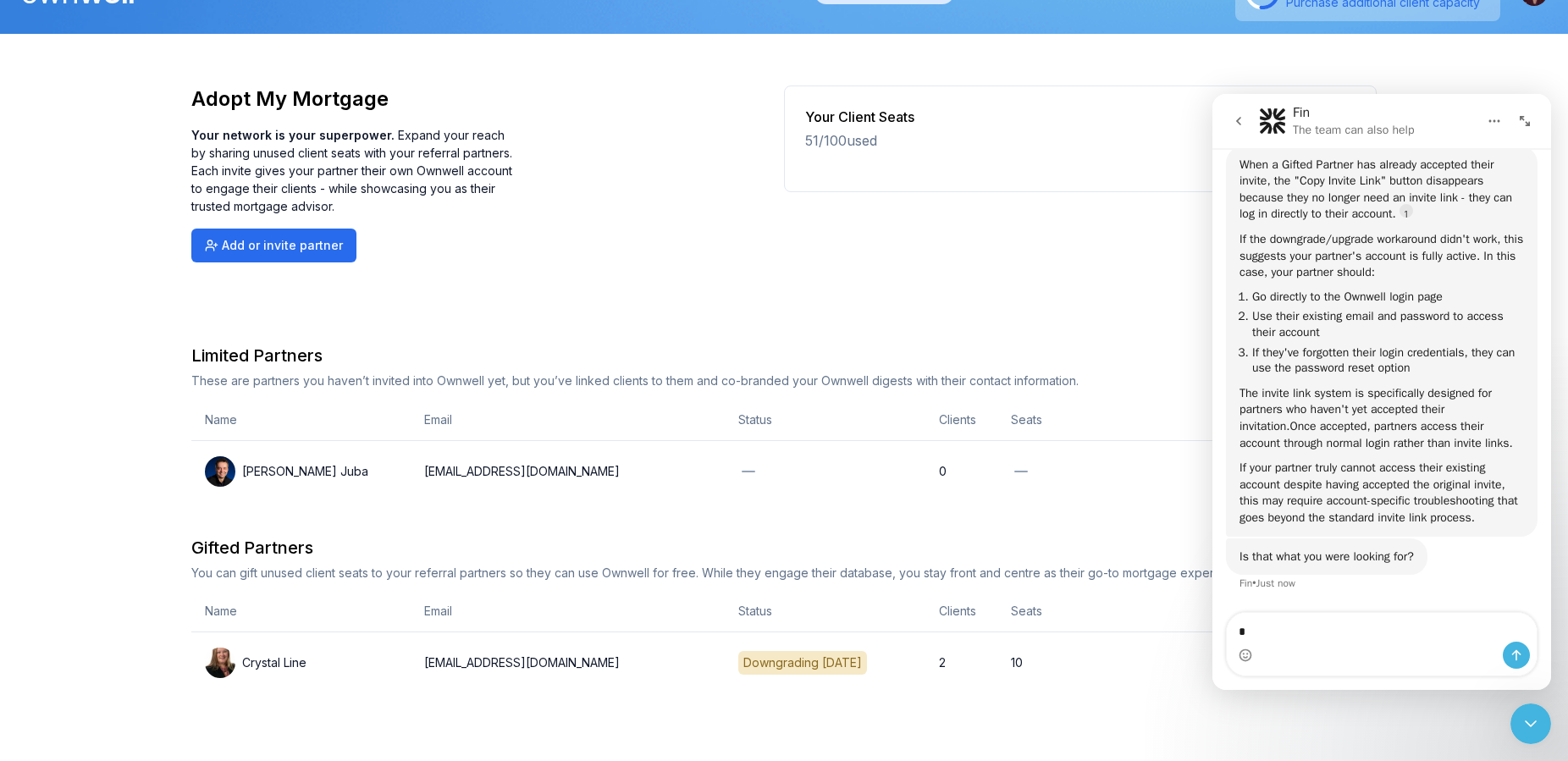 type on "**" 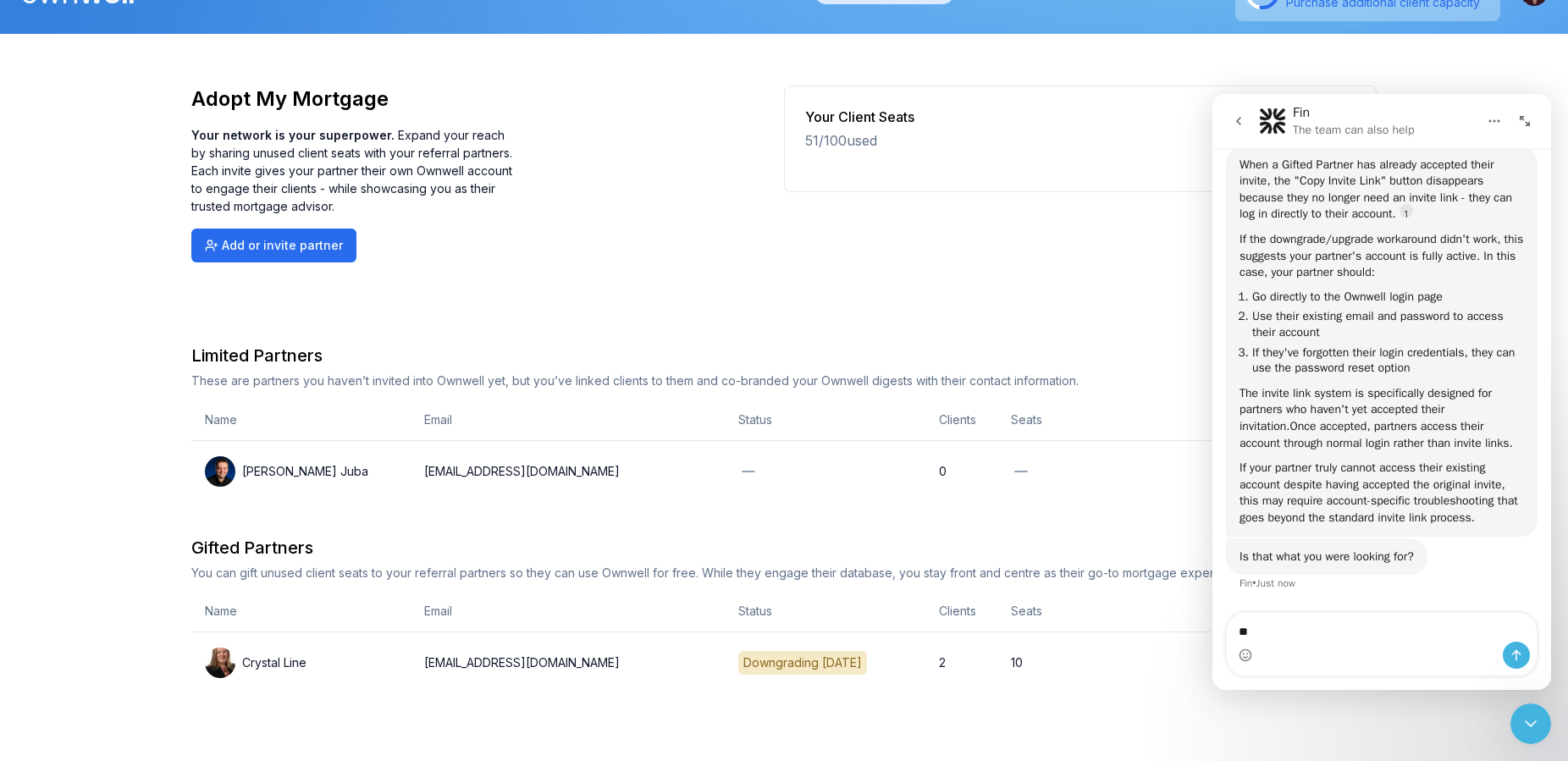 type 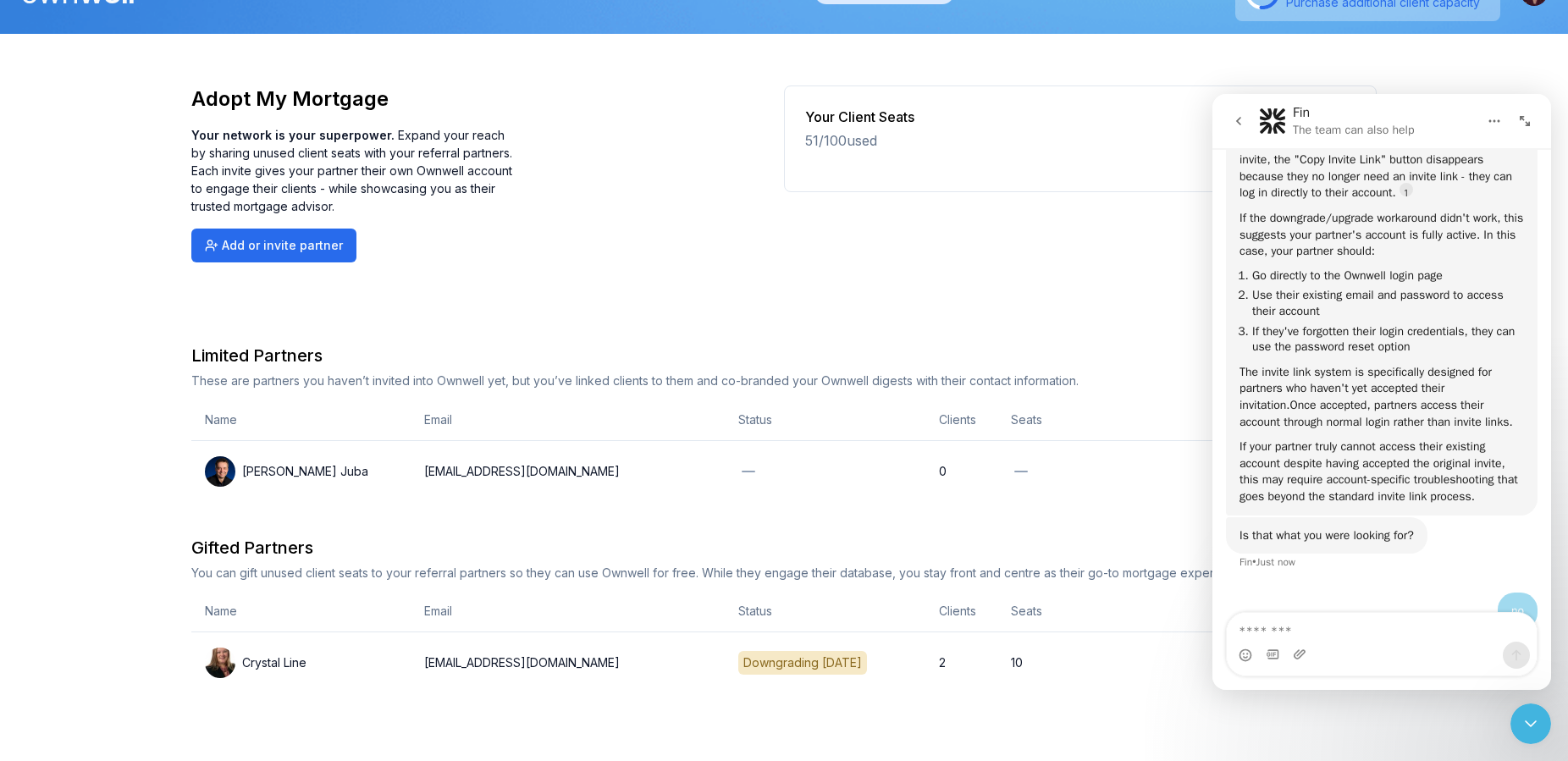 scroll, scrollTop: 3, scrollLeft: 0, axis: vertical 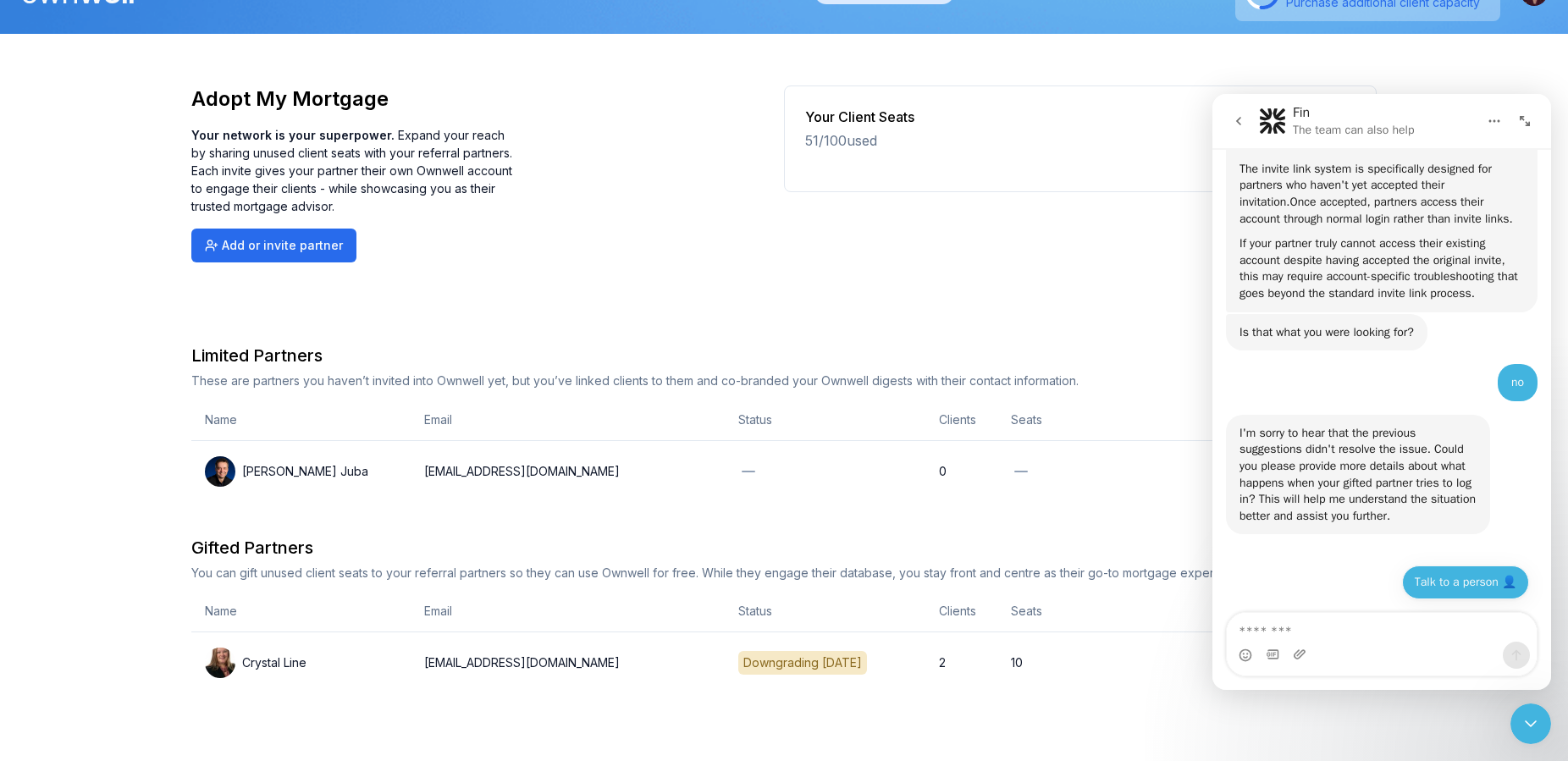 click on "Talk to a person 👤" at bounding box center (1466, 582) 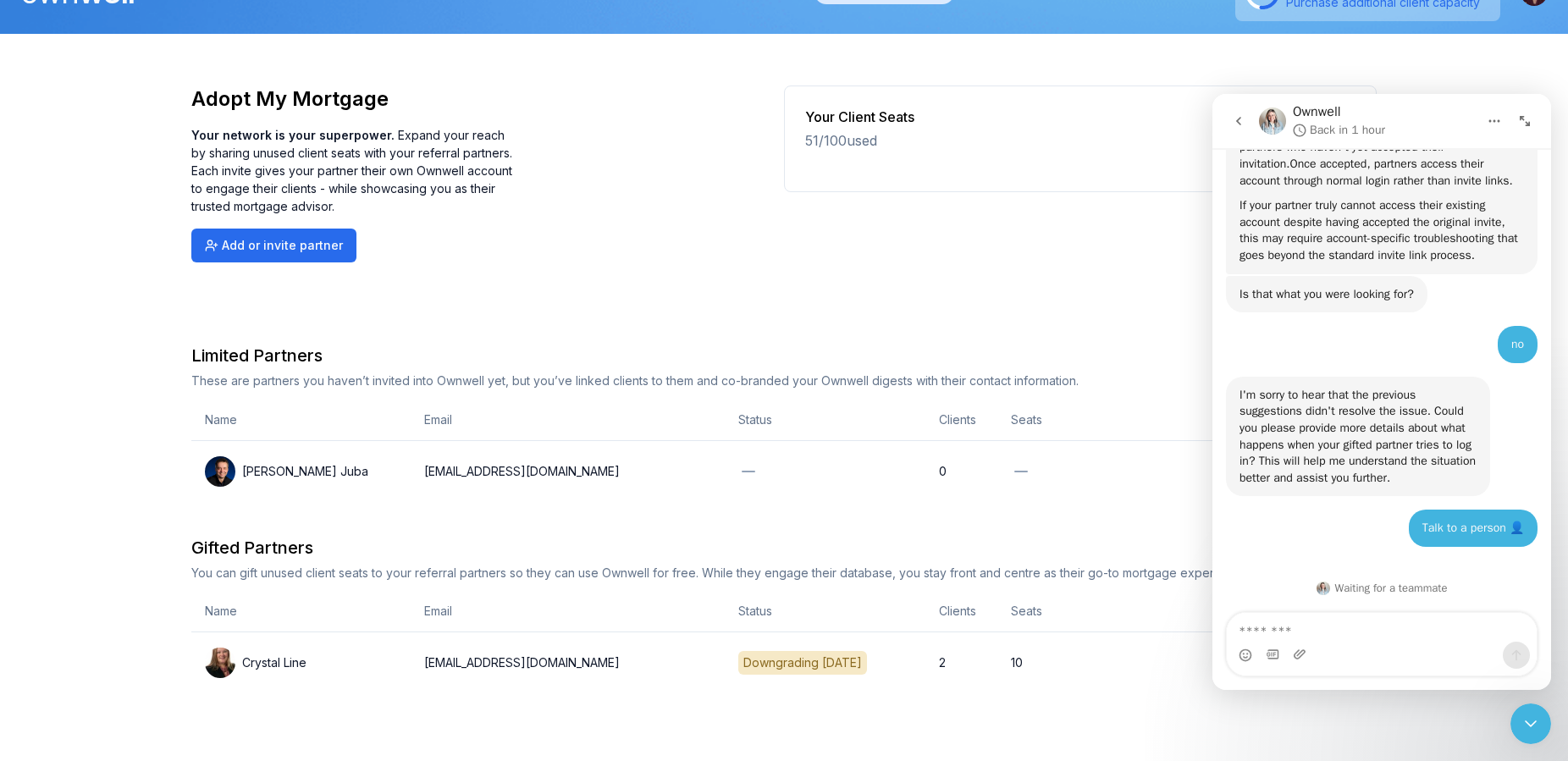 scroll, scrollTop: 2175, scrollLeft: 0, axis: vertical 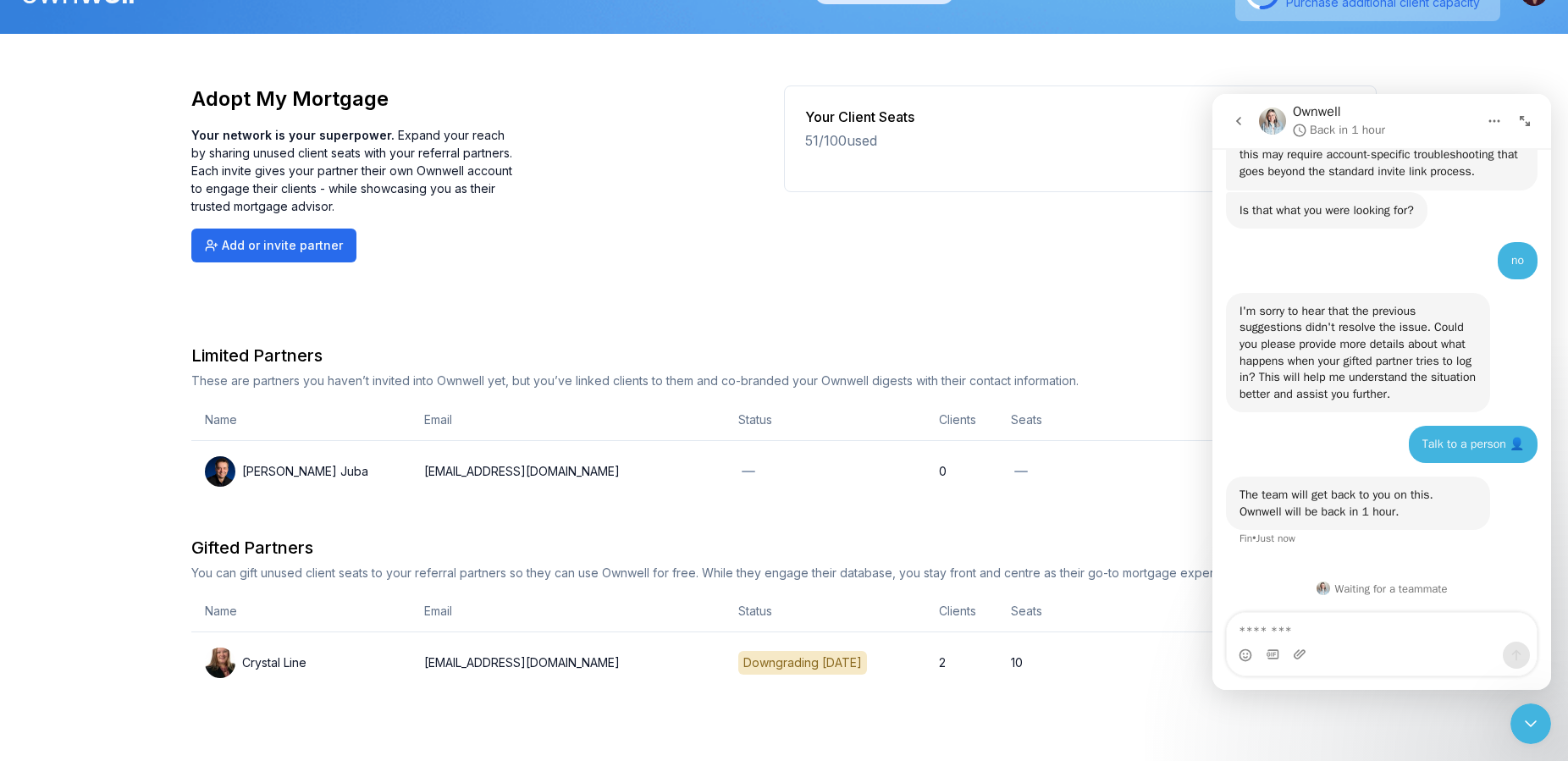 click 